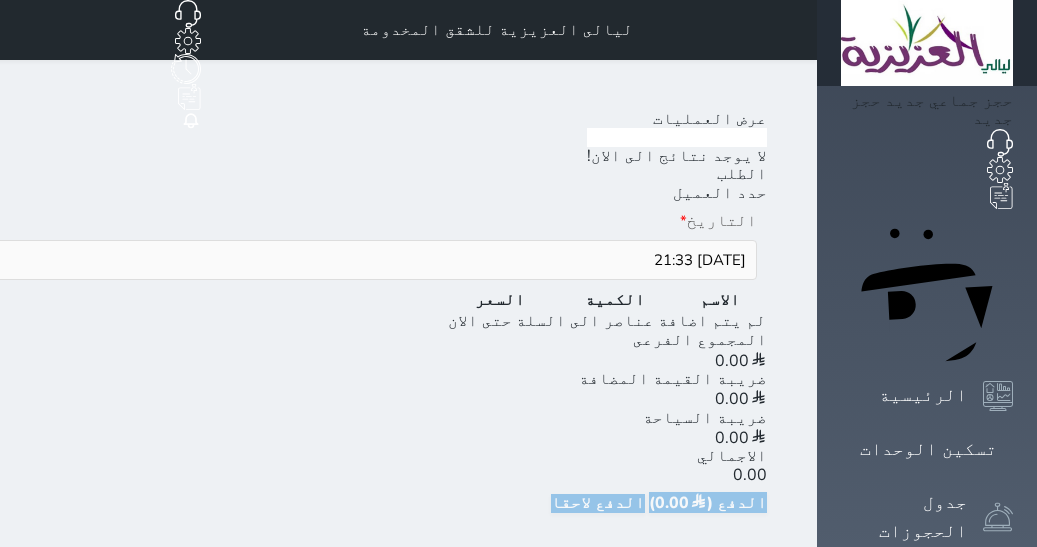 scroll, scrollTop: 0, scrollLeft: 0, axis: both 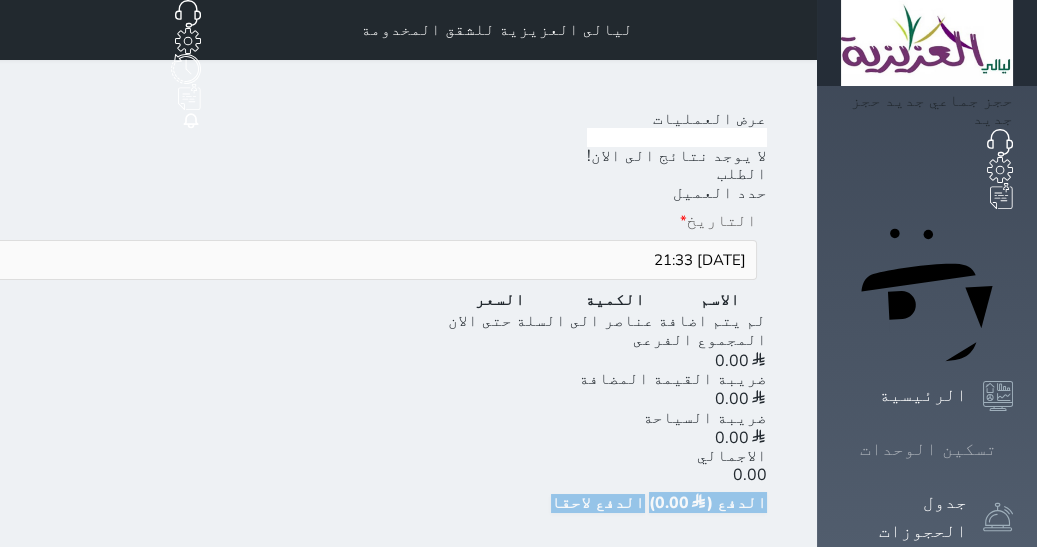 click on "تسكين الوحدات" at bounding box center [928, 449] 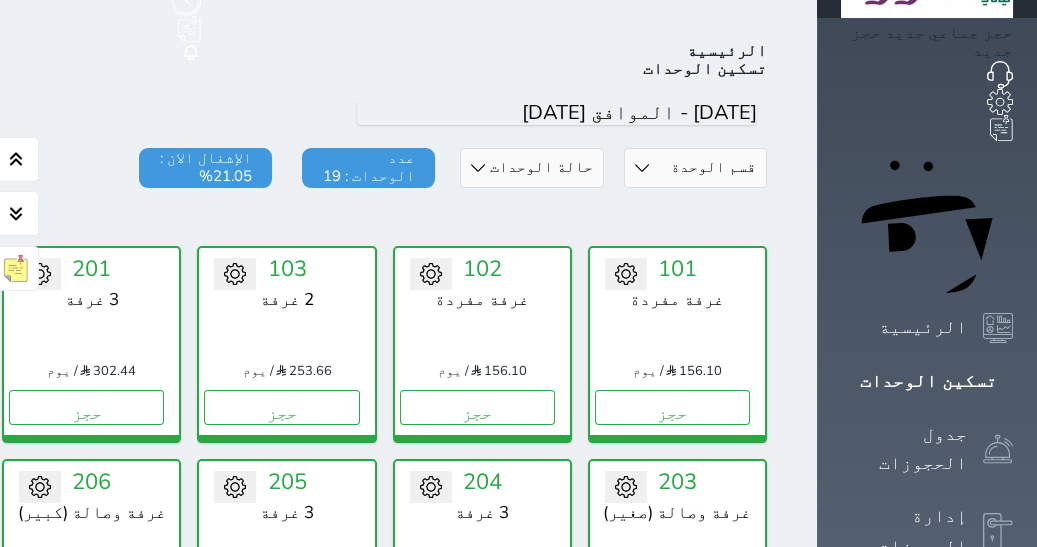 scroll, scrollTop: 77, scrollLeft: 0, axis: vertical 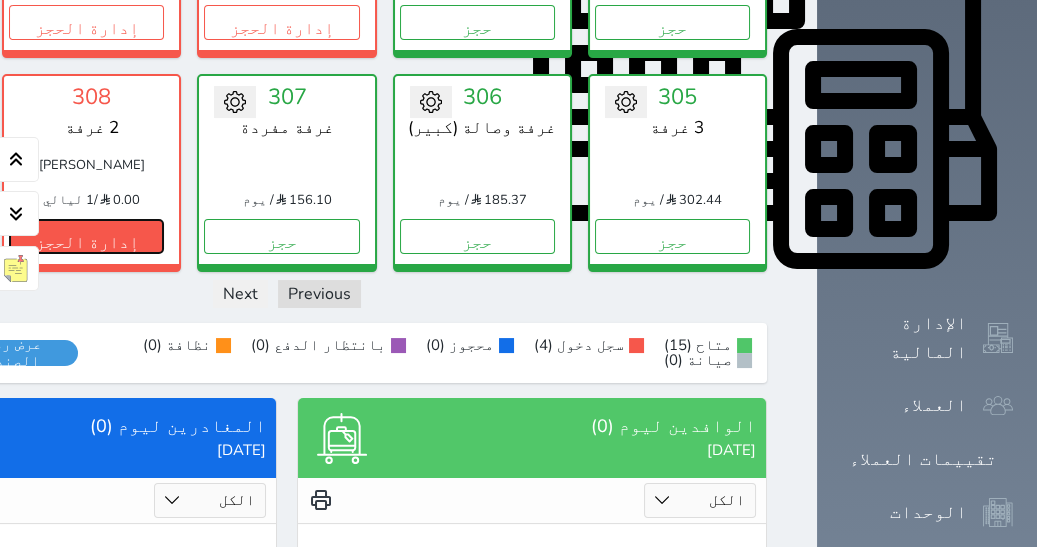 click on "إدارة الحجز" at bounding box center [86, 236] 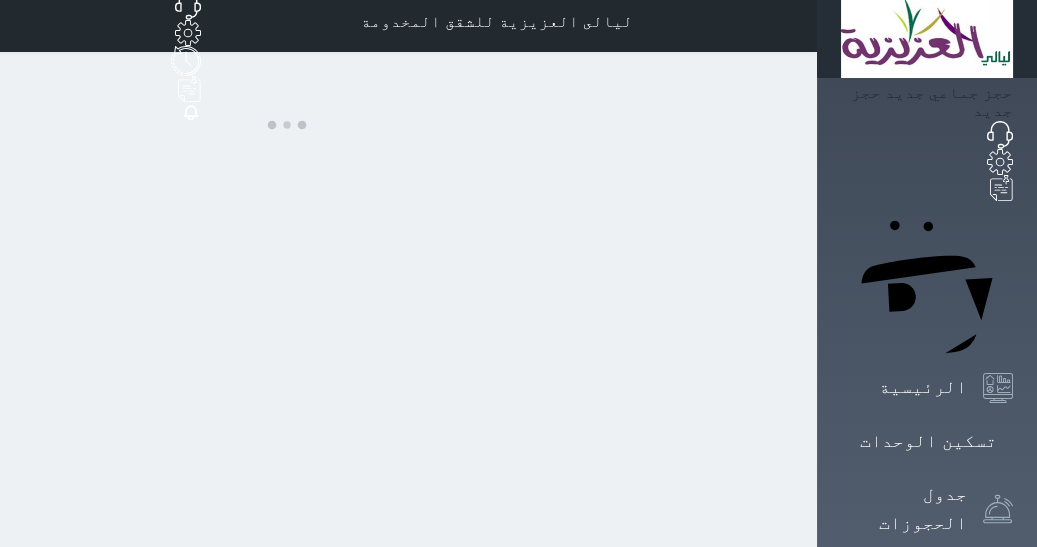 scroll, scrollTop: 0, scrollLeft: 0, axis: both 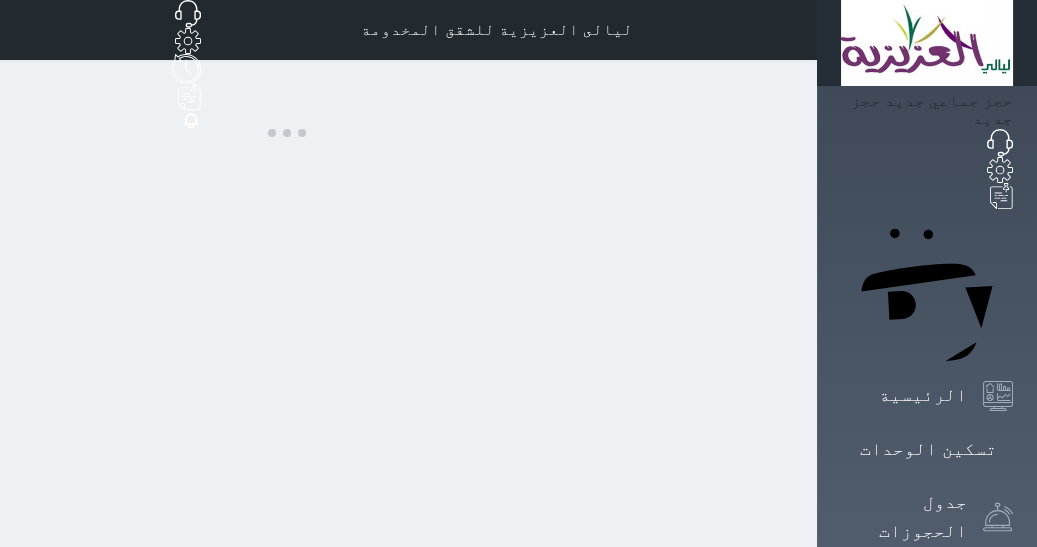 select on "1" 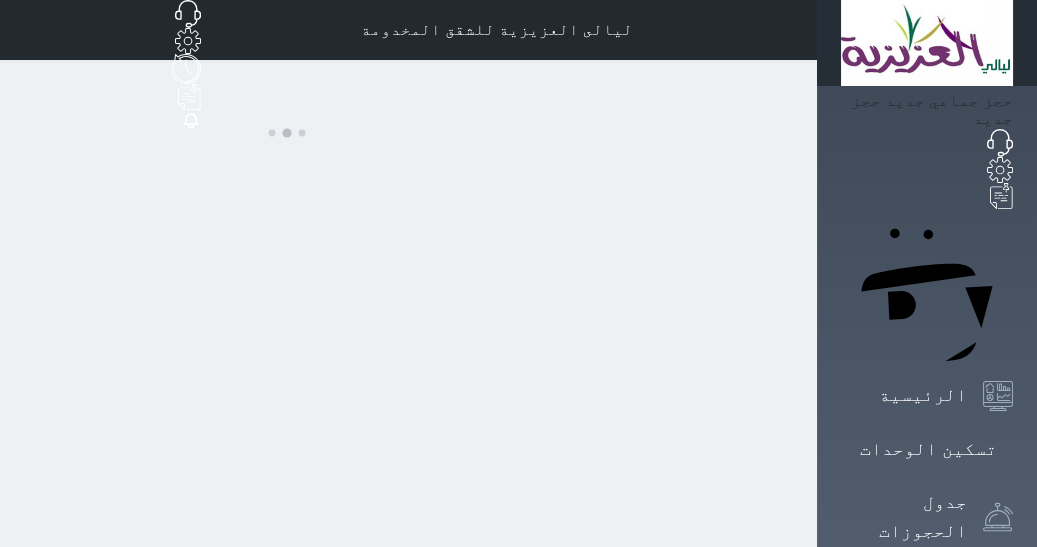 select on "1" 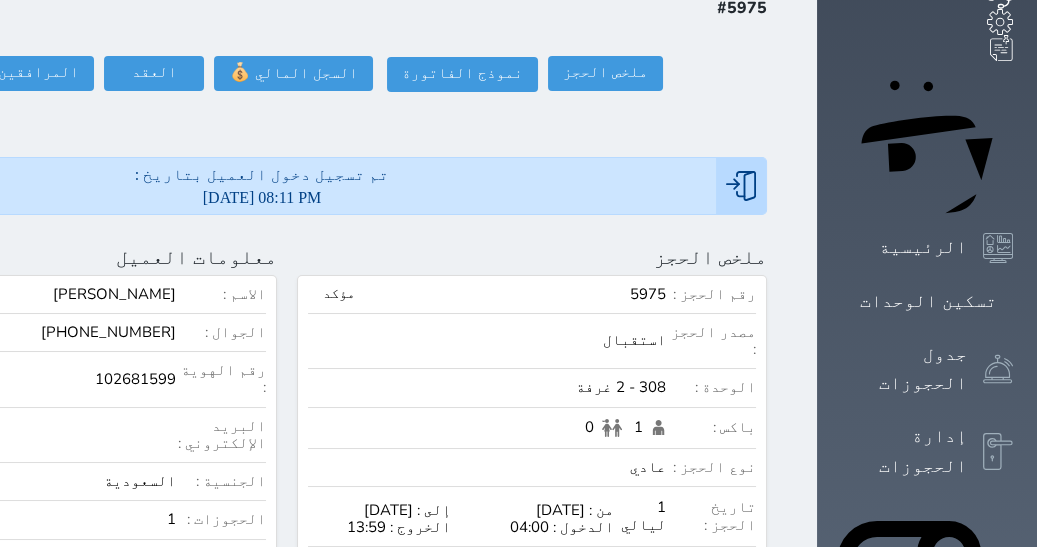 scroll, scrollTop: 193, scrollLeft: 0, axis: vertical 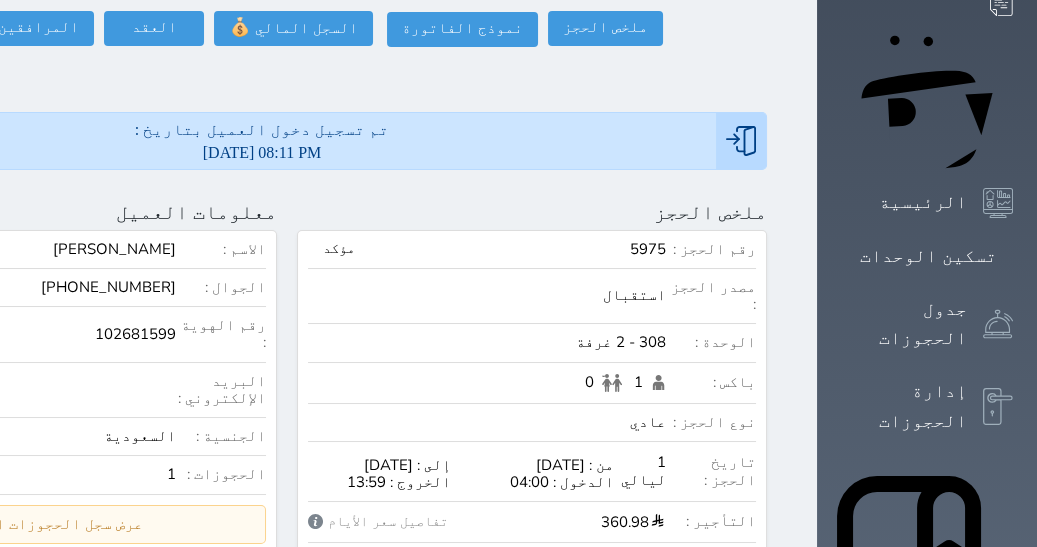 click at bounding box center [-176, 212] 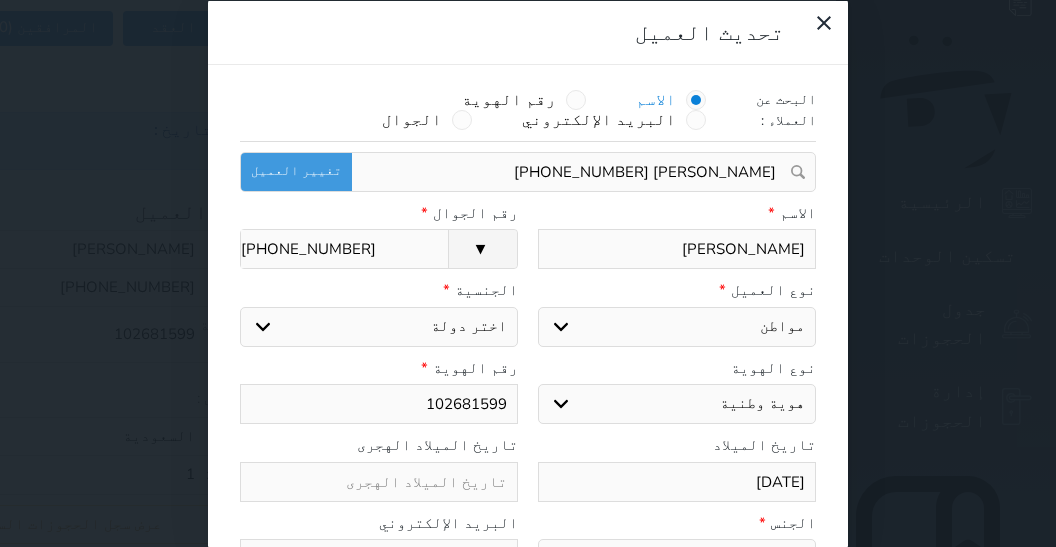 select on "113" 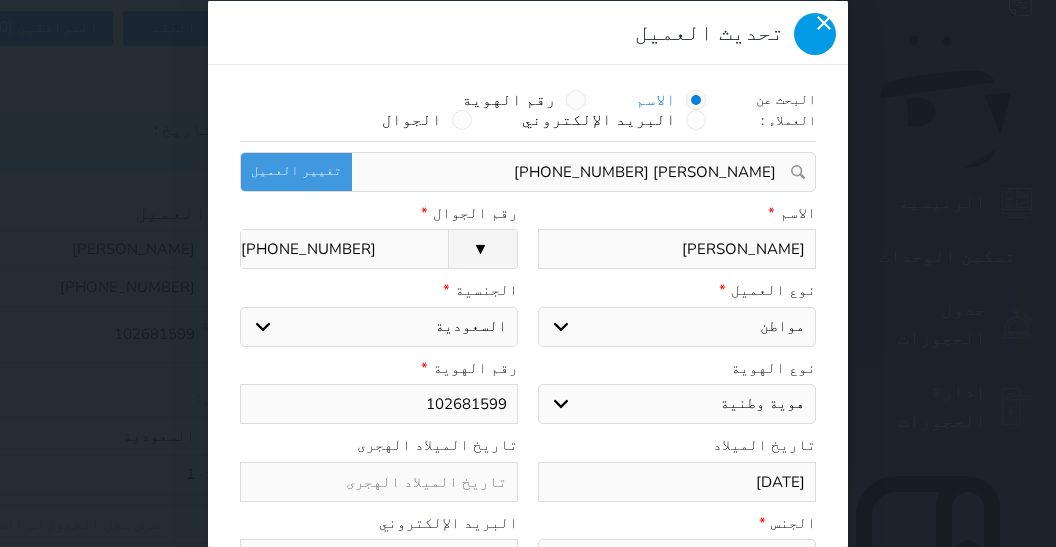 click 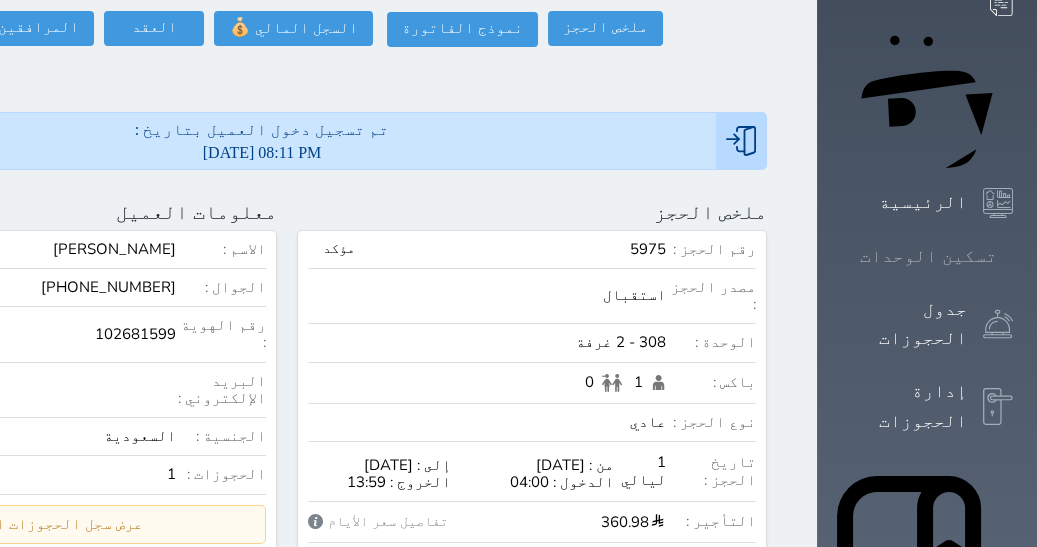 click on "تسكين الوحدات" at bounding box center (928, 256) 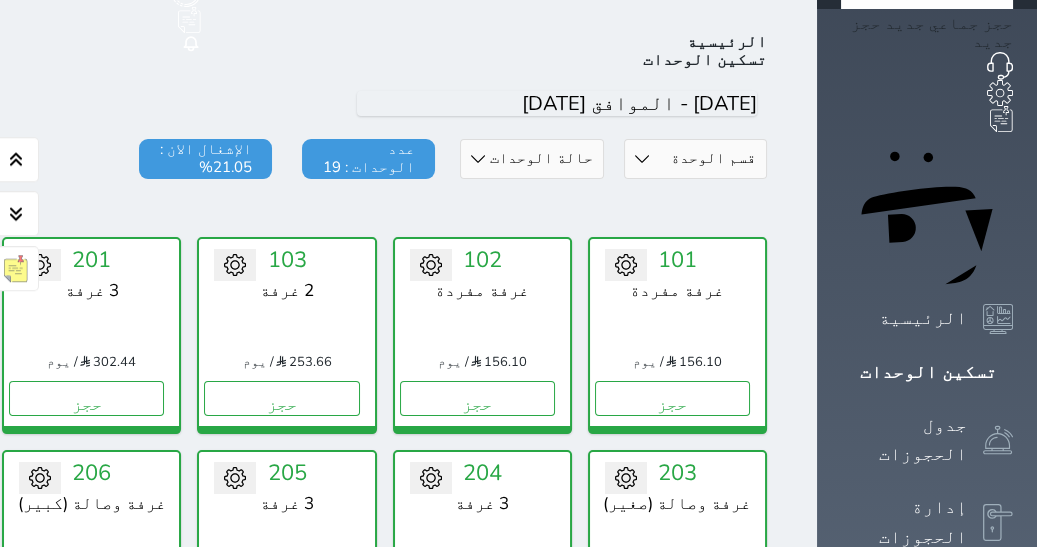 scroll, scrollTop: 77, scrollLeft: 0, axis: vertical 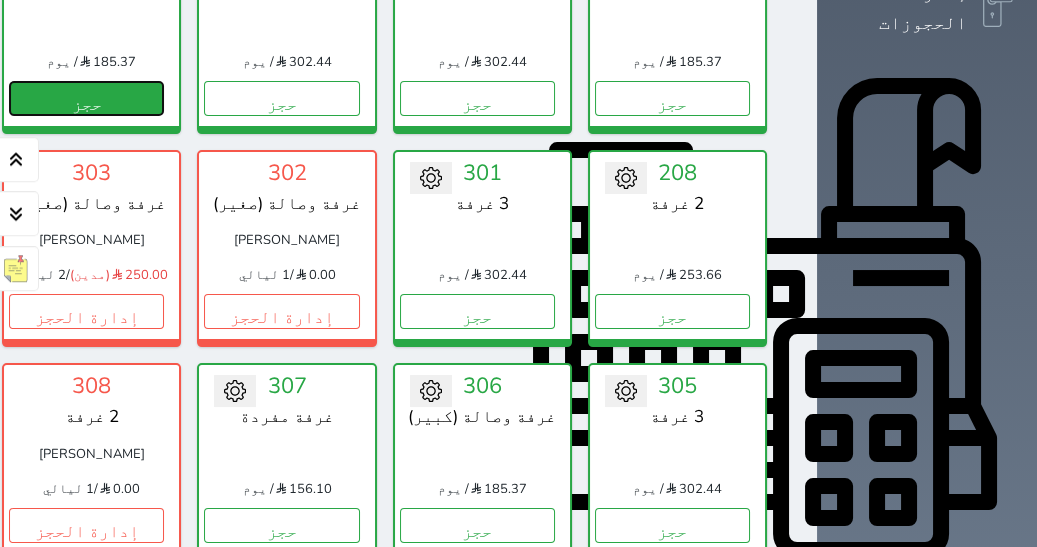 click on "حجز" at bounding box center (86, 98) 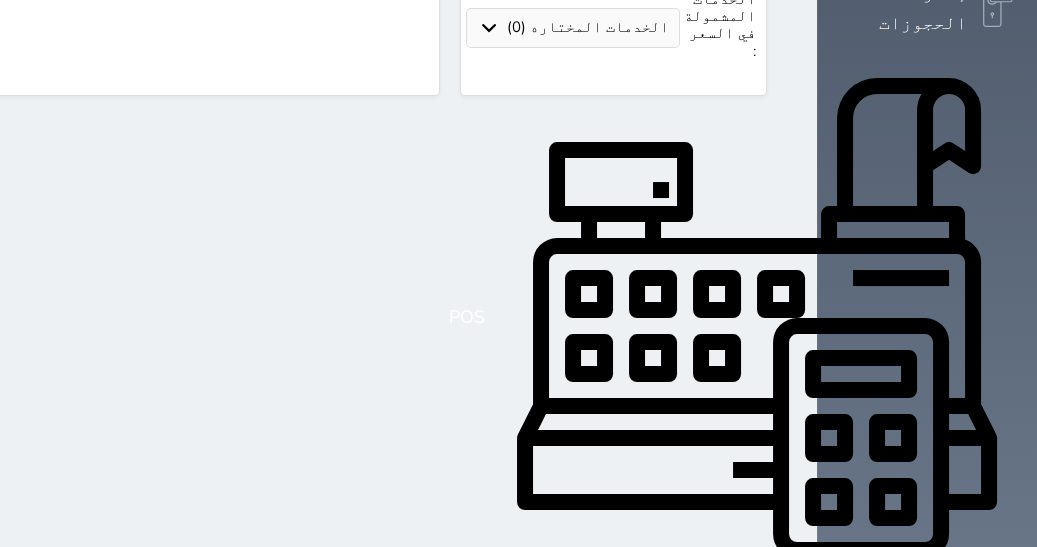 select 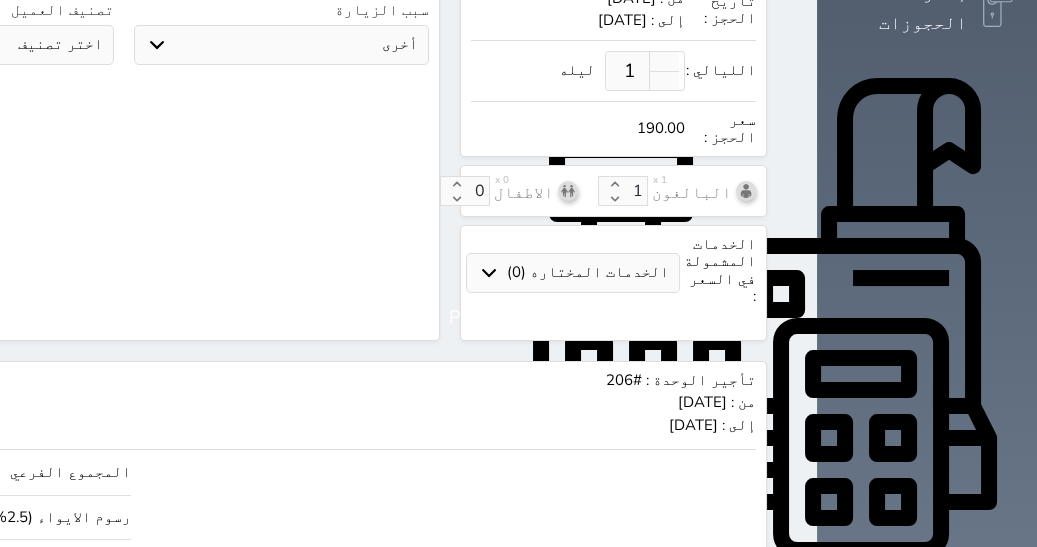 scroll, scrollTop: 0, scrollLeft: 0, axis: both 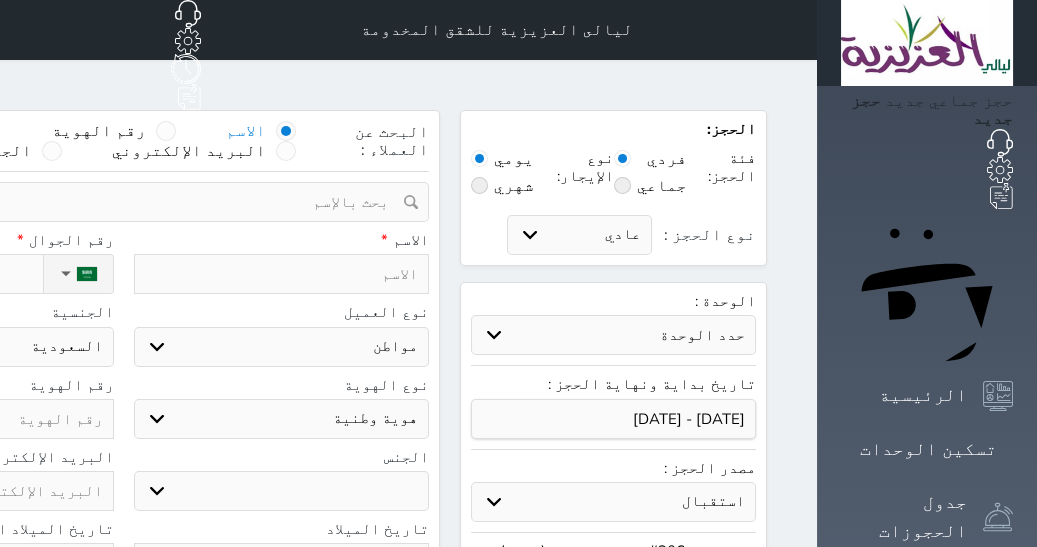 drag, startPoint x: 1035, startPoint y: 145, endPoint x: 1055, endPoint y: 221, distance: 78.58753 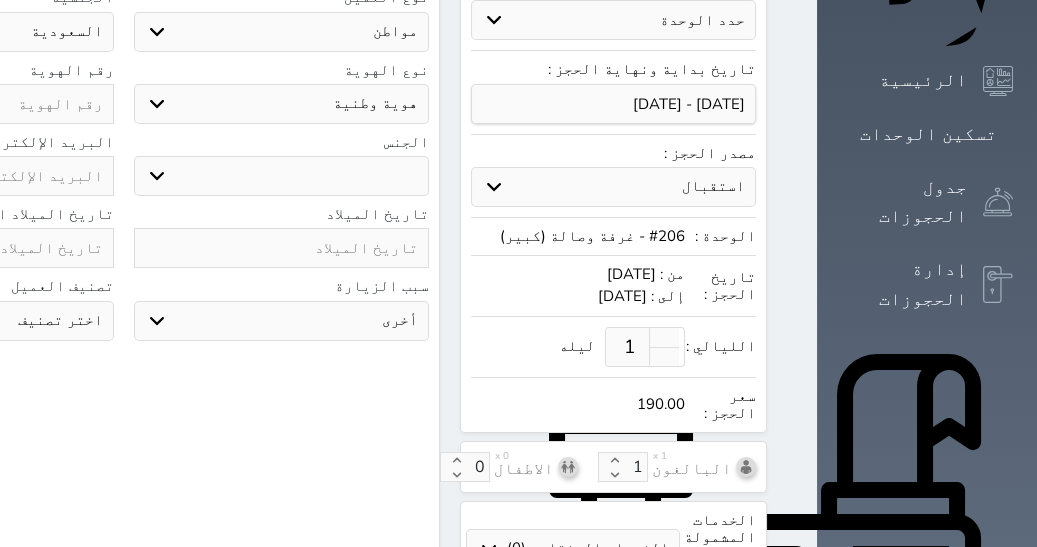scroll, scrollTop: 309, scrollLeft: 0, axis: vertical 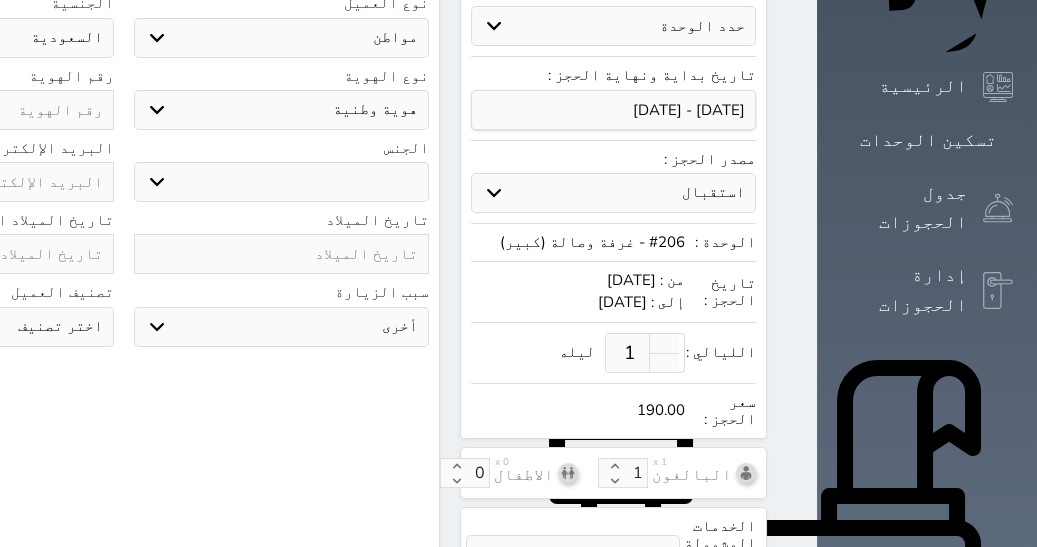 click on "ذكر   انثى" at bounding box center [282, 182] 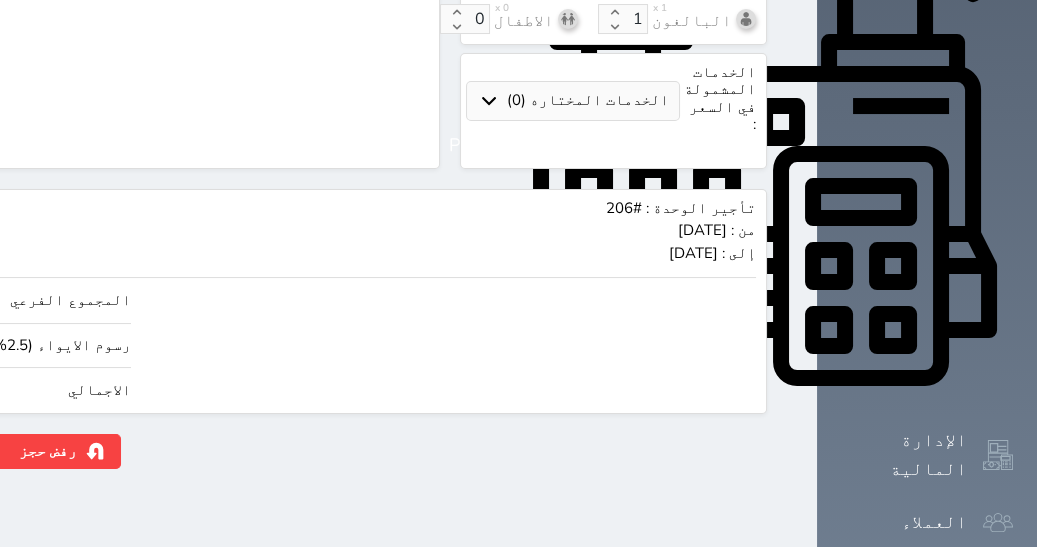 scroll, scrollTop: 740, scrollLeft: 0, axis: vertical 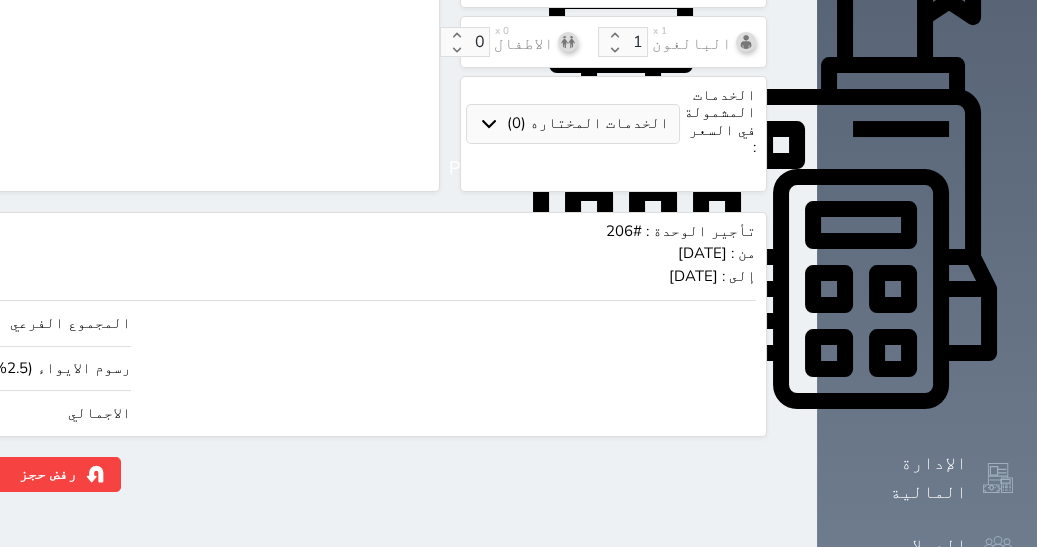drag, startPoint x: 58, startPoint y: 351, endPoint x: 607, endPoint y: 400, distance: 551.1824 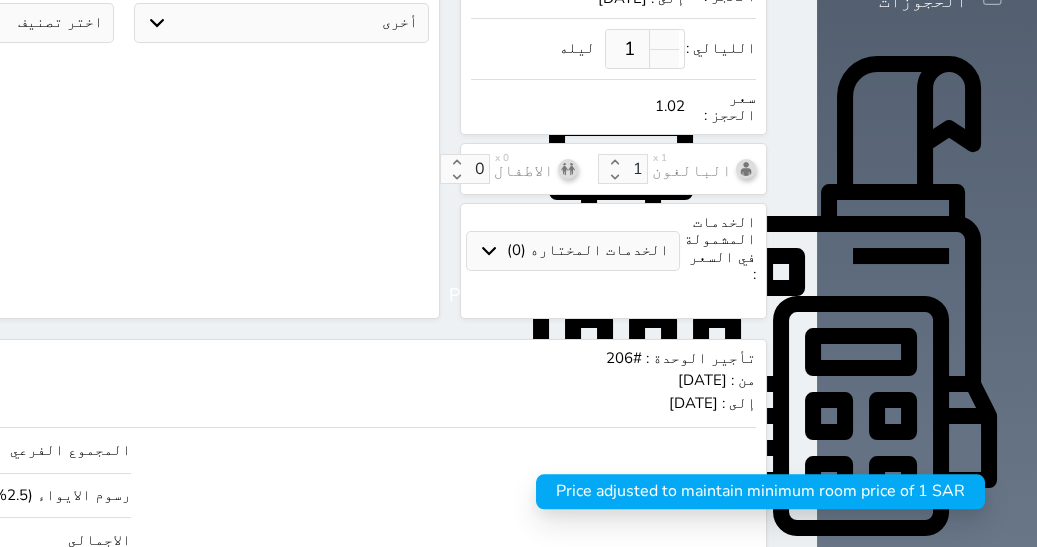 scroll, scrollTop: 0, scrollLeft: 0, axis: both 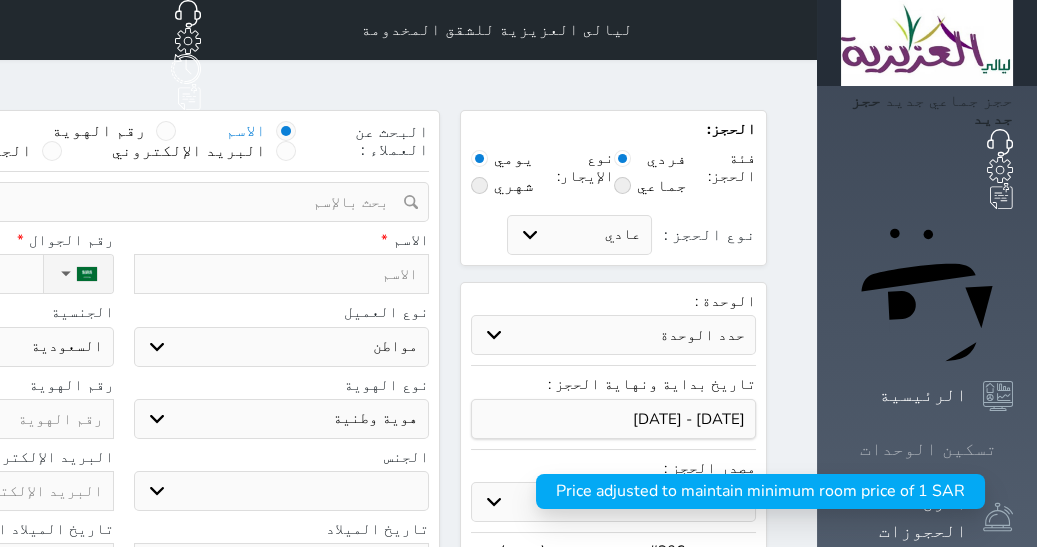 type on "1.02" 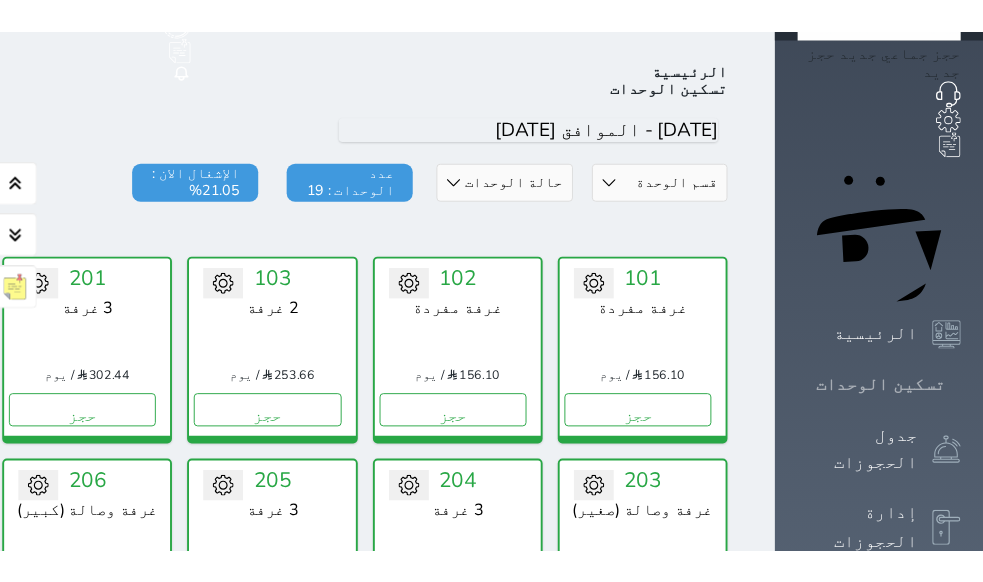 scroll, scrollTop: 77, scrollLeft: 0, axis: vertical 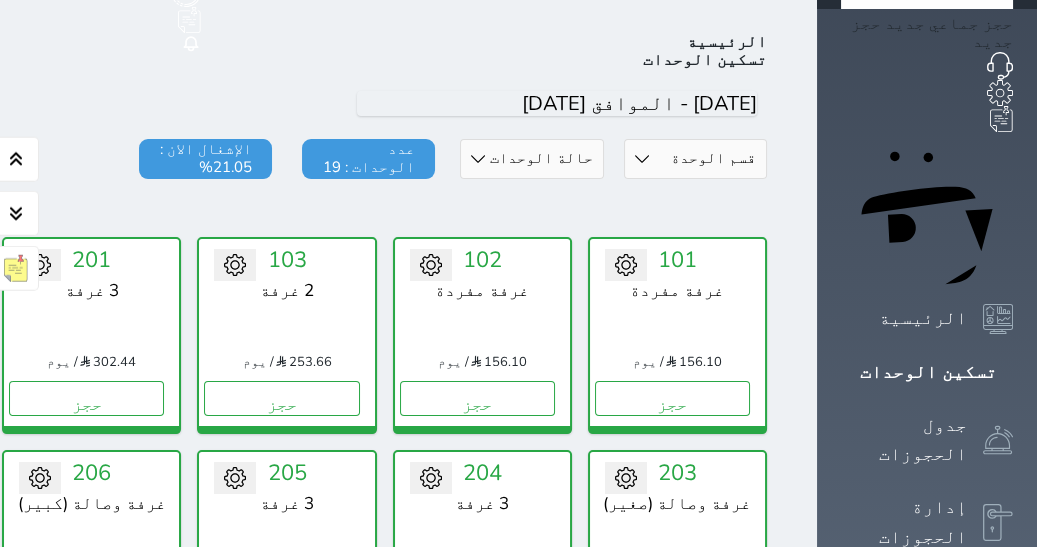 click on "Your browser does not support the audio element.
حجز جماعي جديد   حجز جديد             الرئيسية     تسكين الوحدات     جدول الحجوزات     إدارة الحجوزات     POS     الإدارة المالية     العملاء     تقييمات العملاء     الوحدات     الخدمات     التقارير     الإعدادات                                 المدفوعات الالكترونية     الدعم الفني
ليالى العزيزية للشقق المخدومة
حجز جماعي جديد   حجز جديد   غير مرتبط مع منصة زاتكا المرحلة الثانية   غير مرتبط مع شموس   مرتبط مع المنصة الوطنية للرصد السياحي             إشعار   الغرفة   النزيل   المصدر
Admin
الرئيسية   تسكين الوحدات       اليوم   قسم الوحدة" at bounding box center (518, 196) 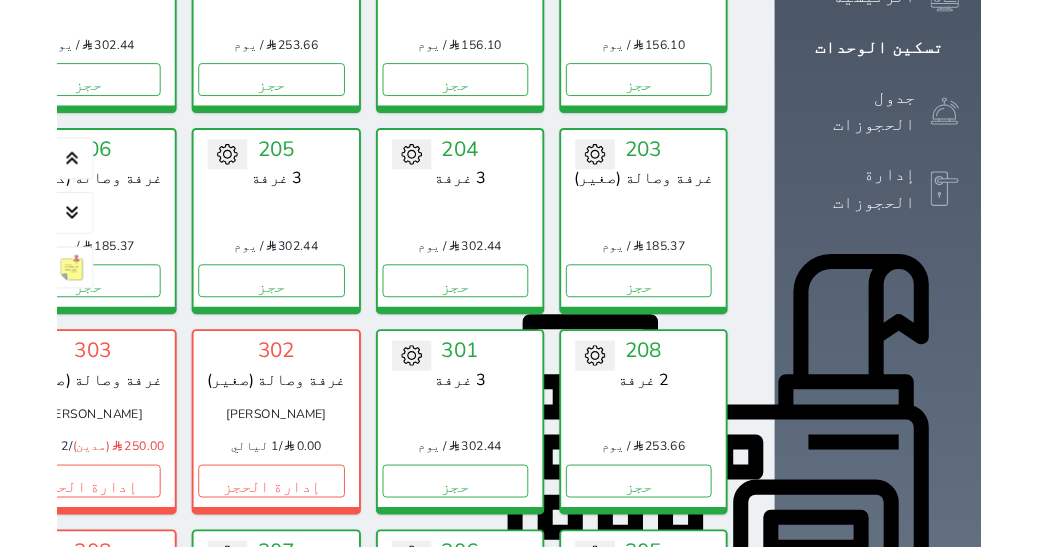 scroll, scrollTop: 617, scrollLeft: 0, axis: vertical 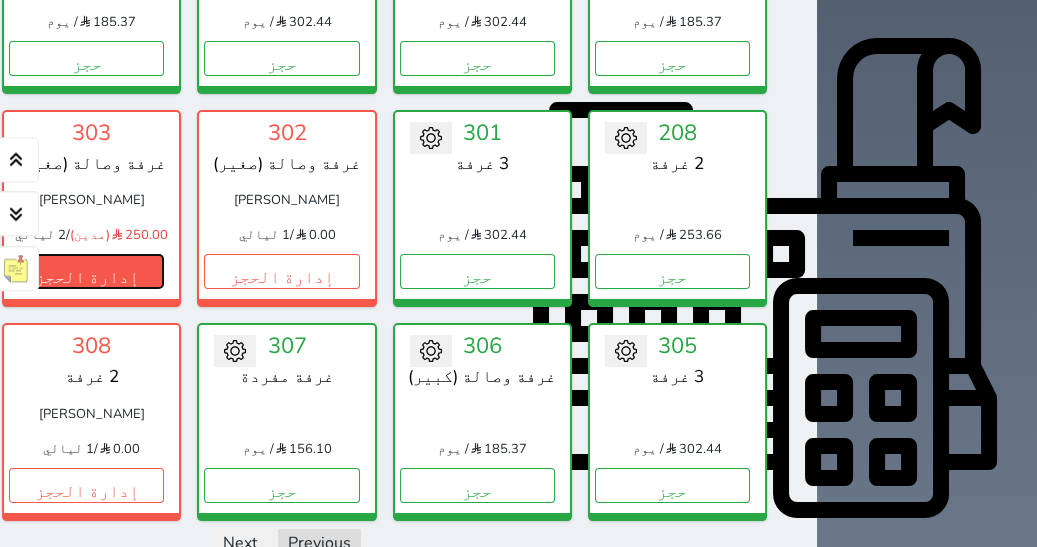 click on "إدارة الحجز" at bounding box center (86, 271) 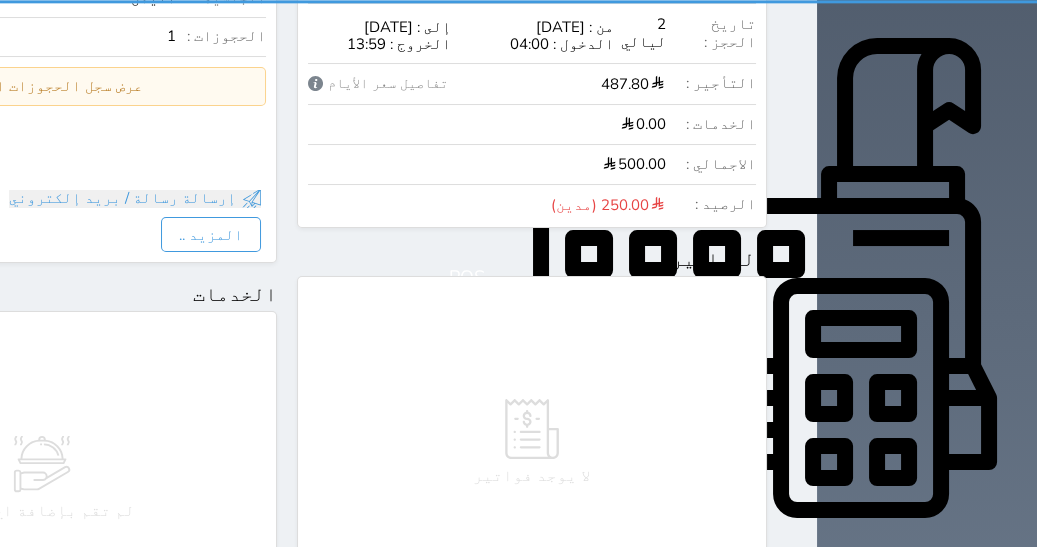 select 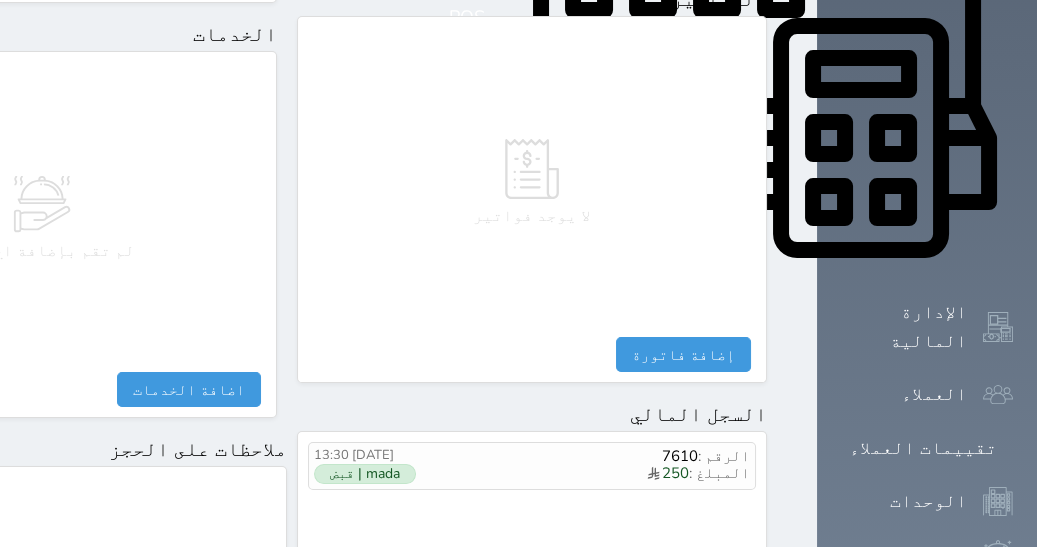 scroll, scrollTop: 1175, scrollLeft: 0, axis: vertical 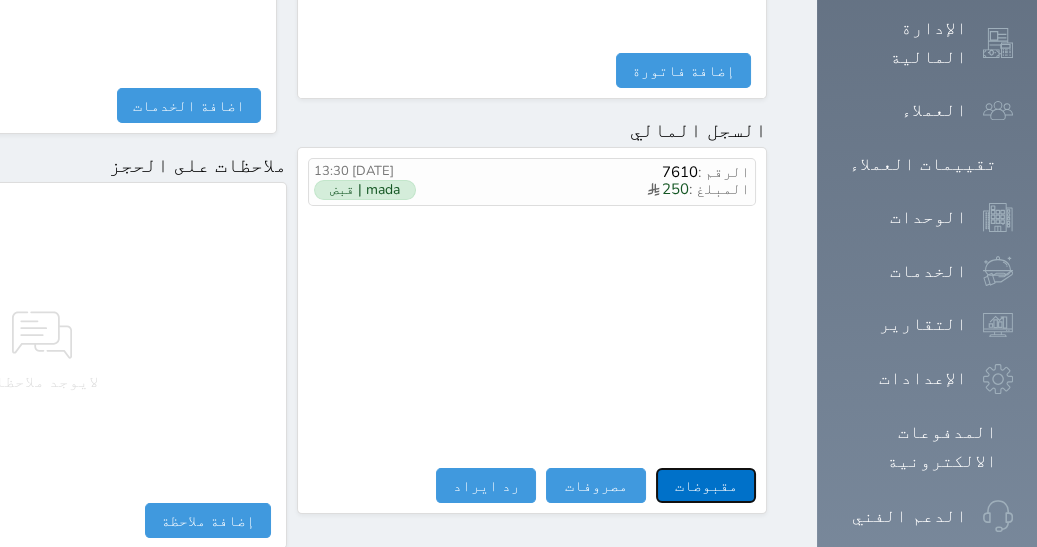 click on "مقبوضات" at bounding box center [706, 485] 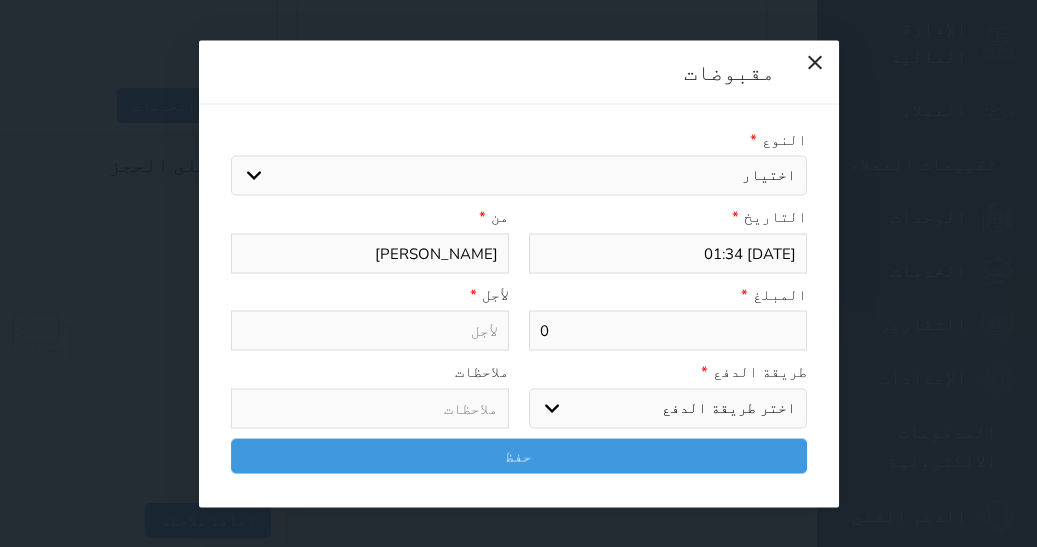 select 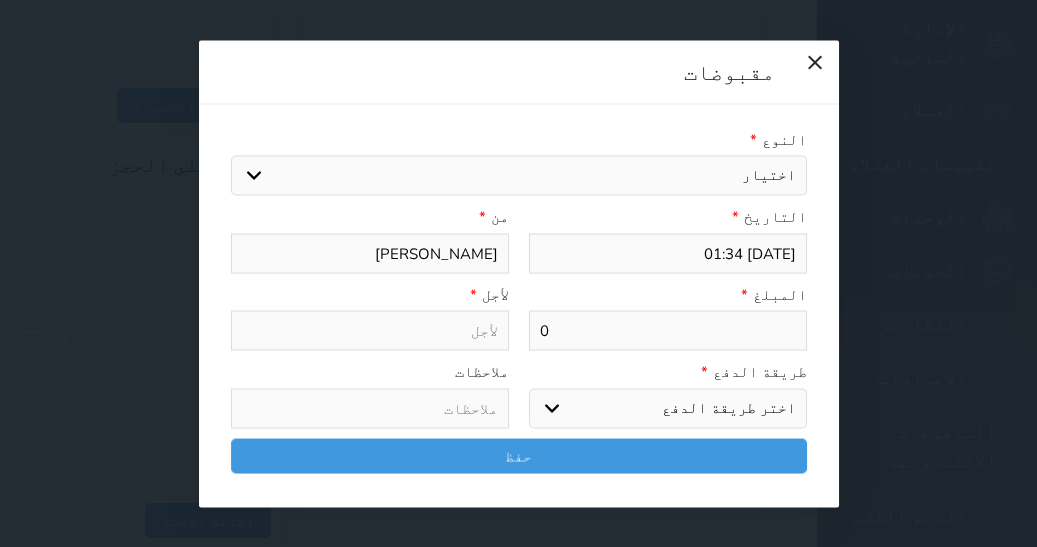 type on "250.00" 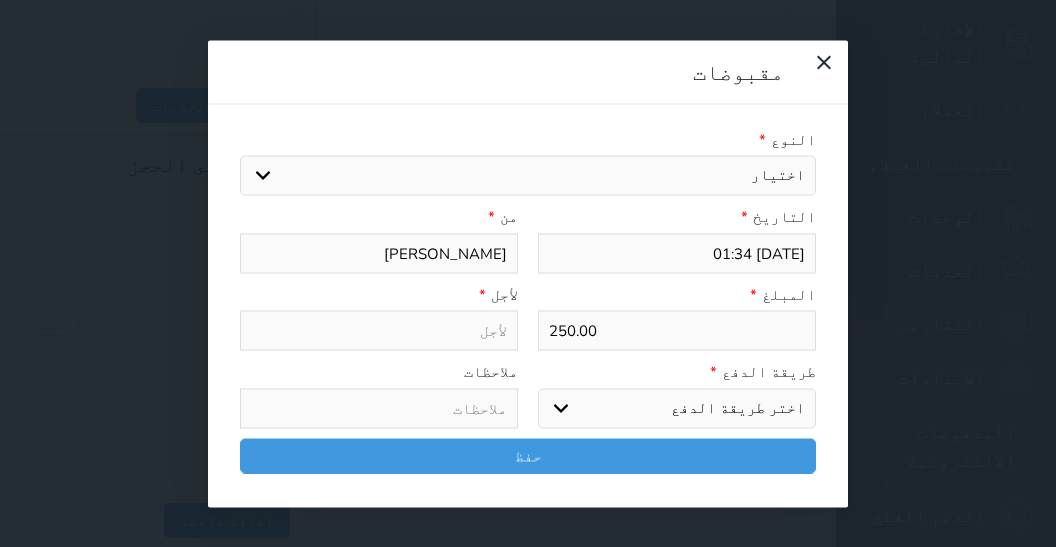 select 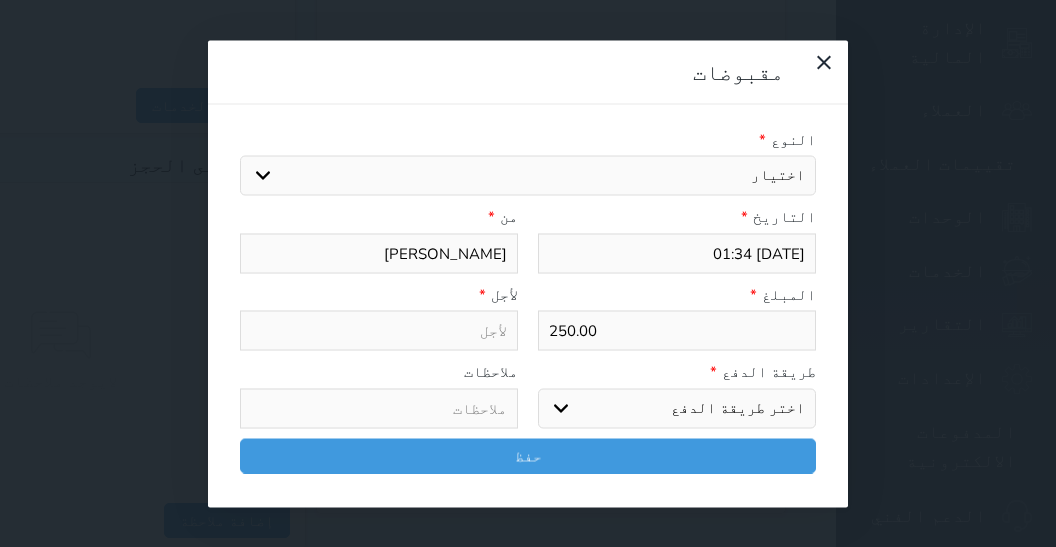 click on "اختيار   مقبوضات عامة قيمة إيجار فواتير تامين عربون لا ينطبق آخر مغسلة واي فاي - الإنترنت مواقف السيارات طعام الأغذية والمشروبات مشروبات المشروبات الباردة المشروبات الساخنة الإفطار غداء عشاء مخبز و كعك حمام سباحة الصالة الرياضية سبا و خدمات الجمال اختيار وإسقاط (خدمات النقل) ميني بار كابل - تلفزيون سرير إضافي تصفيف الشعر التسوق خدمات الجولات السياحية المنظمة خدمات الدليل السياحي" at bounding box center (528, 176) 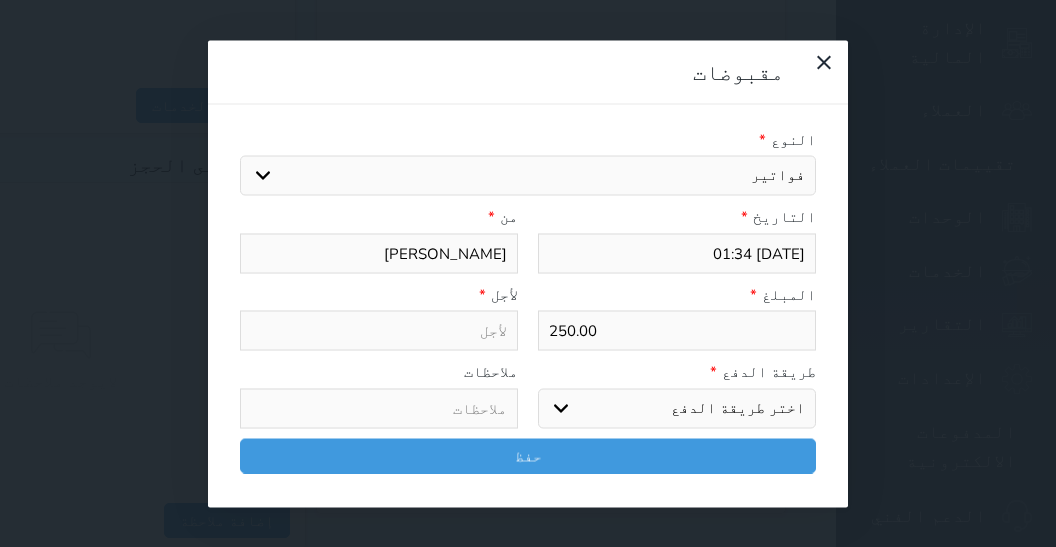click on "فواتير" at bounding box center (0, 0) 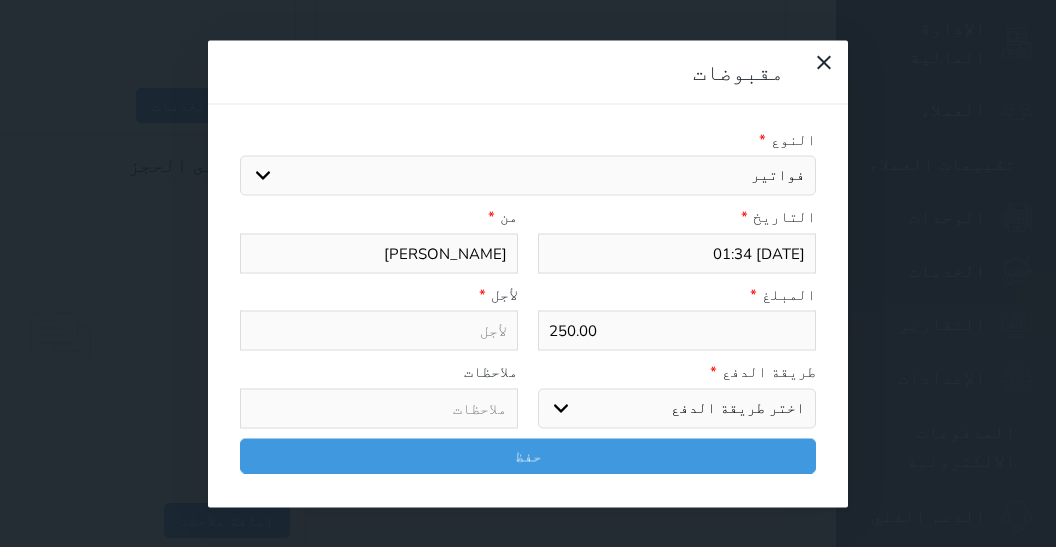 select 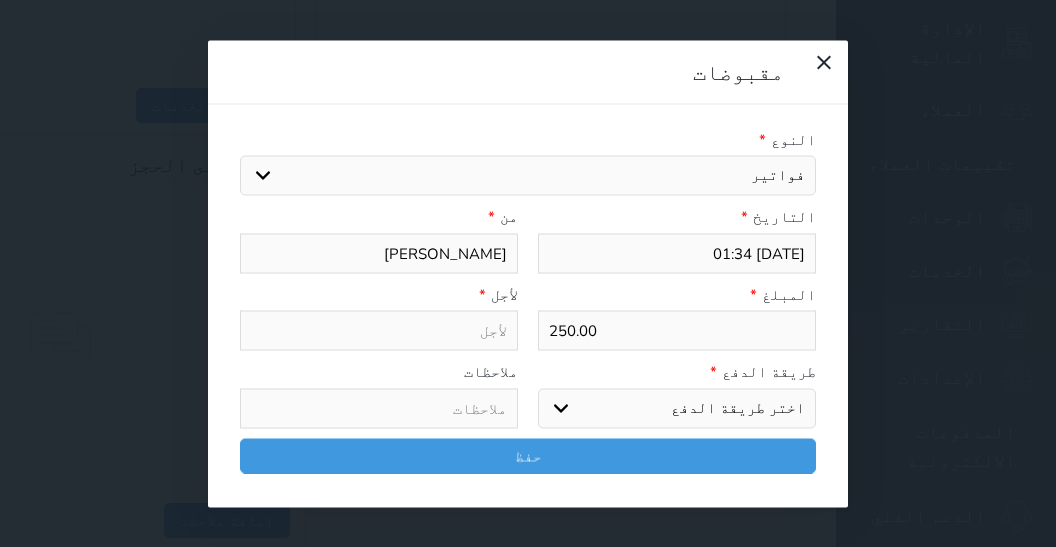 type on "فواتير - الوحدة - 303" 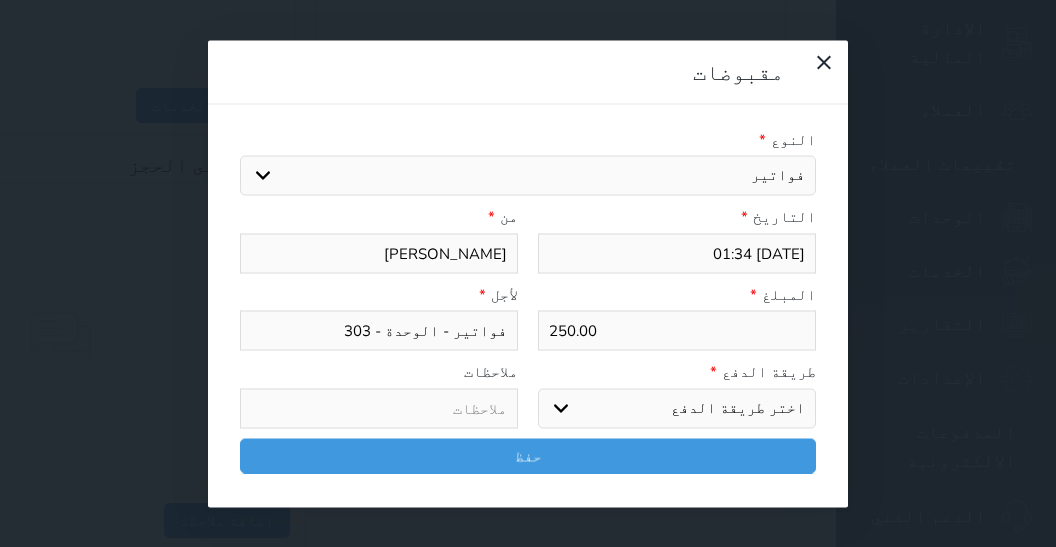 click on "اختر طريقة الدفع   دفع نقدى   تحويل بنكى   مدى   بطاقة ائتمان   آجل" at bounding box center (677, 408) 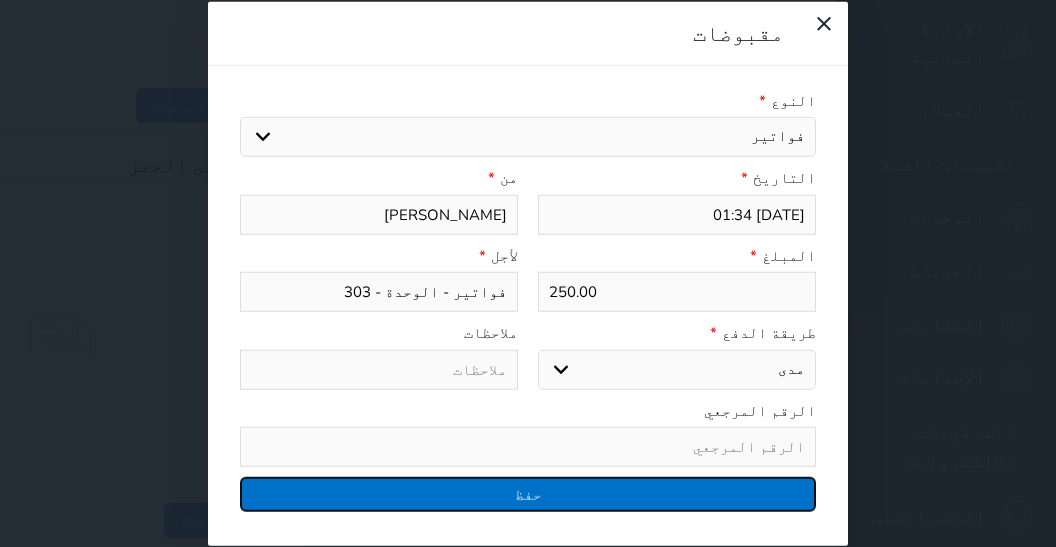 click on "حفظ" at bounding box center [528, 494] 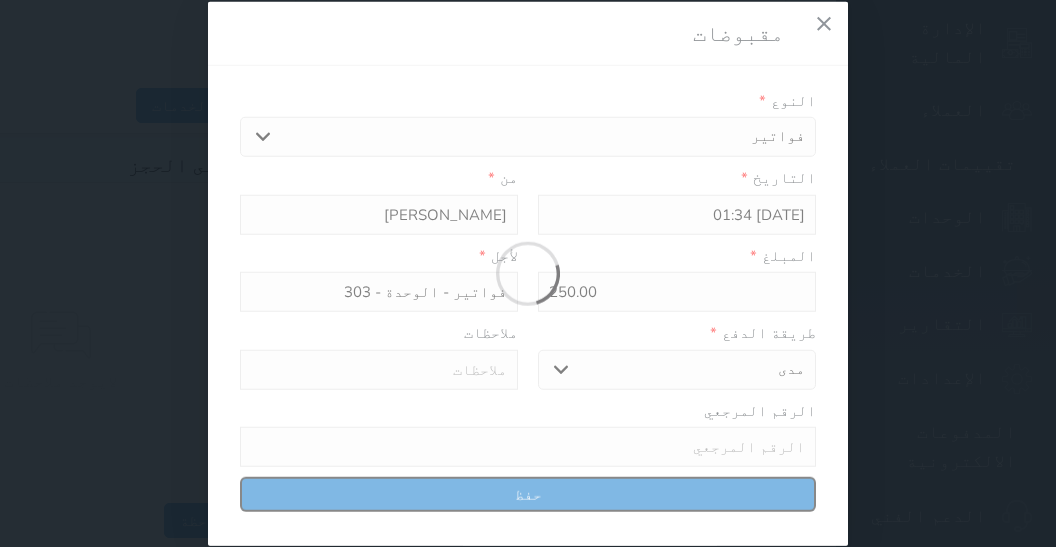select 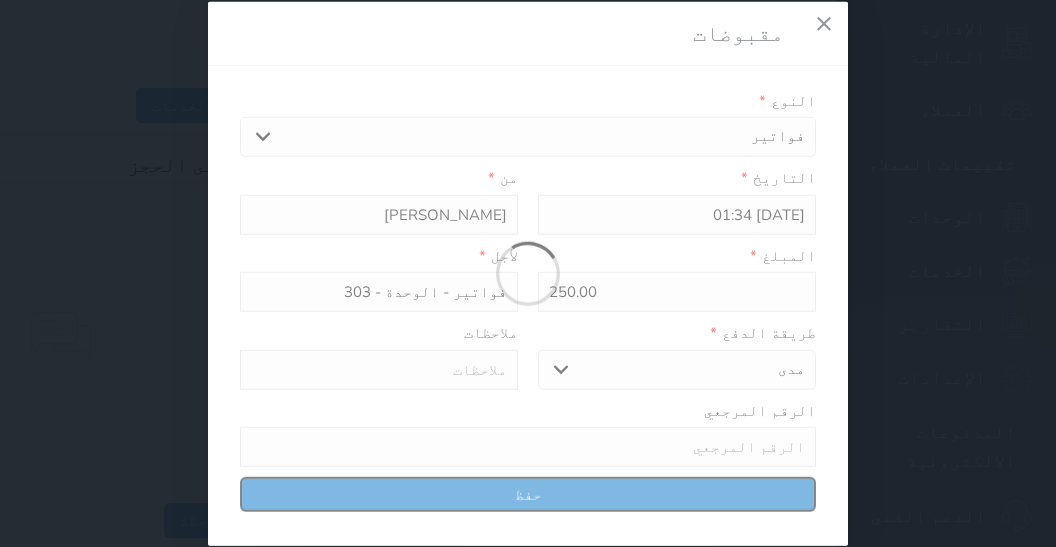 type 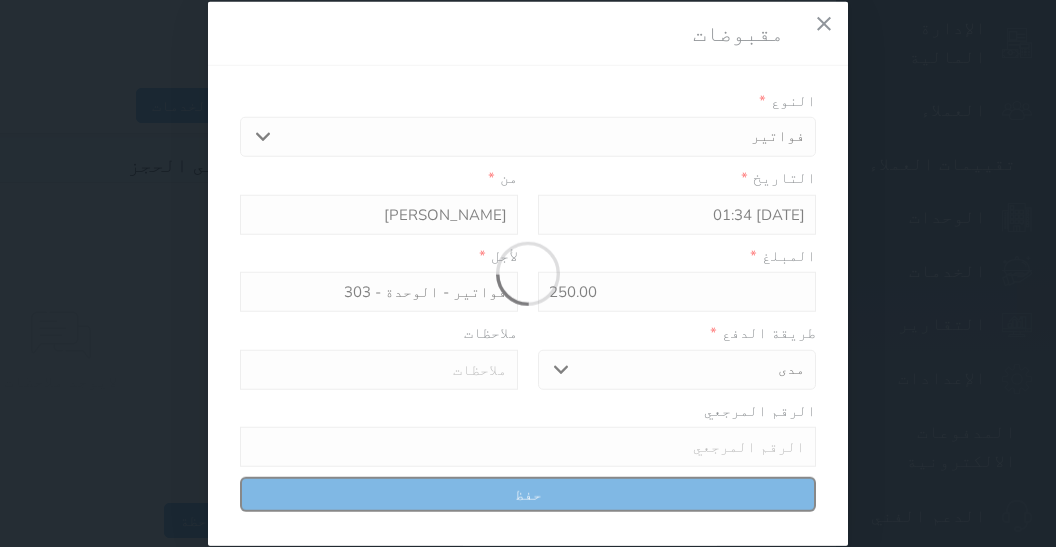 type on "0" 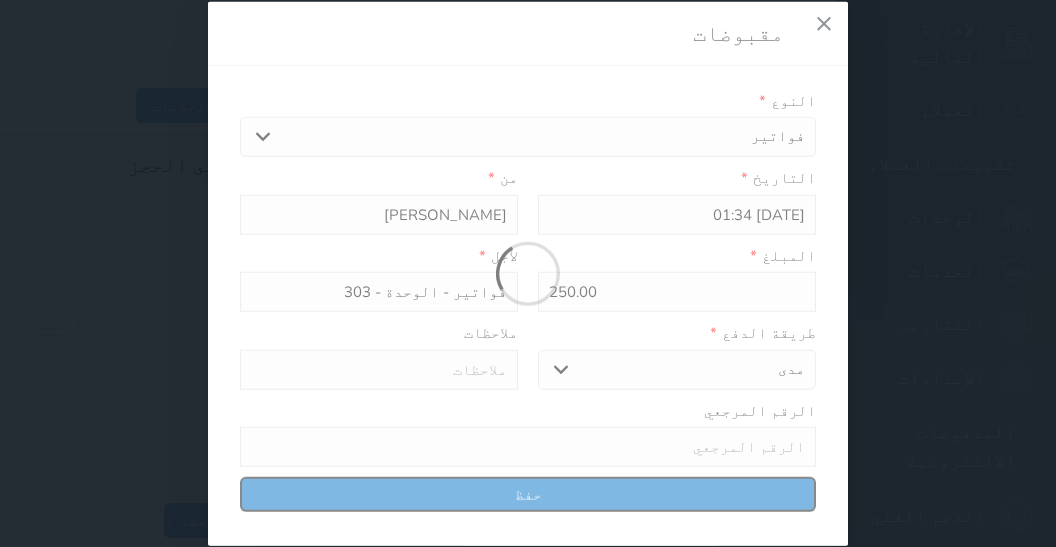 select 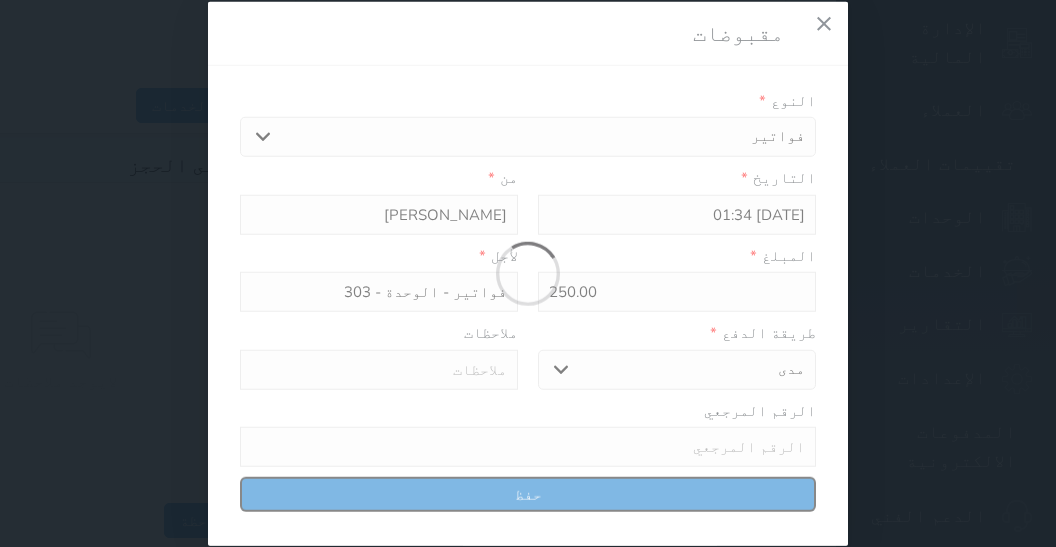 type on "0" 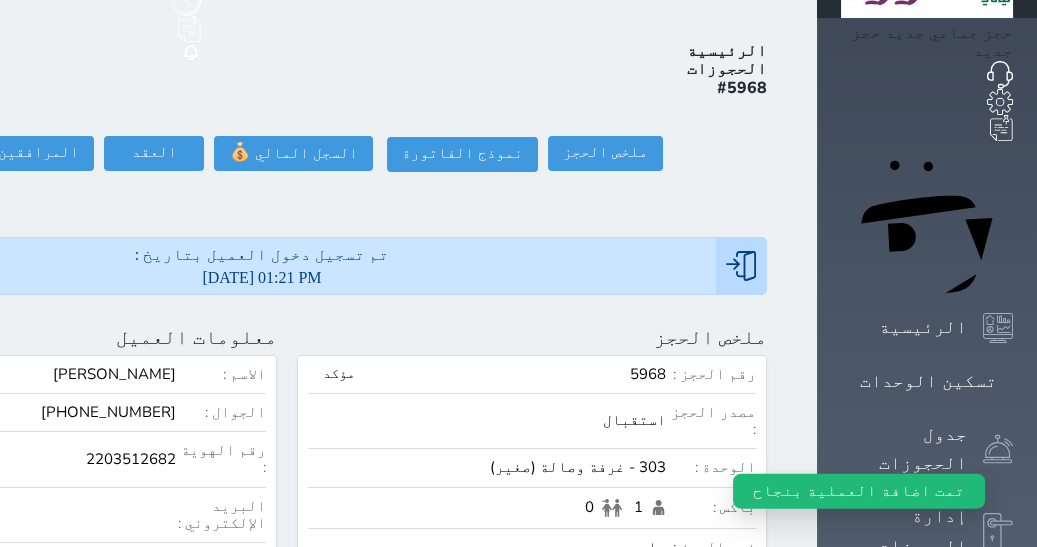 scroll, scrollTop: 0, scrollLeft: 0, axis: both 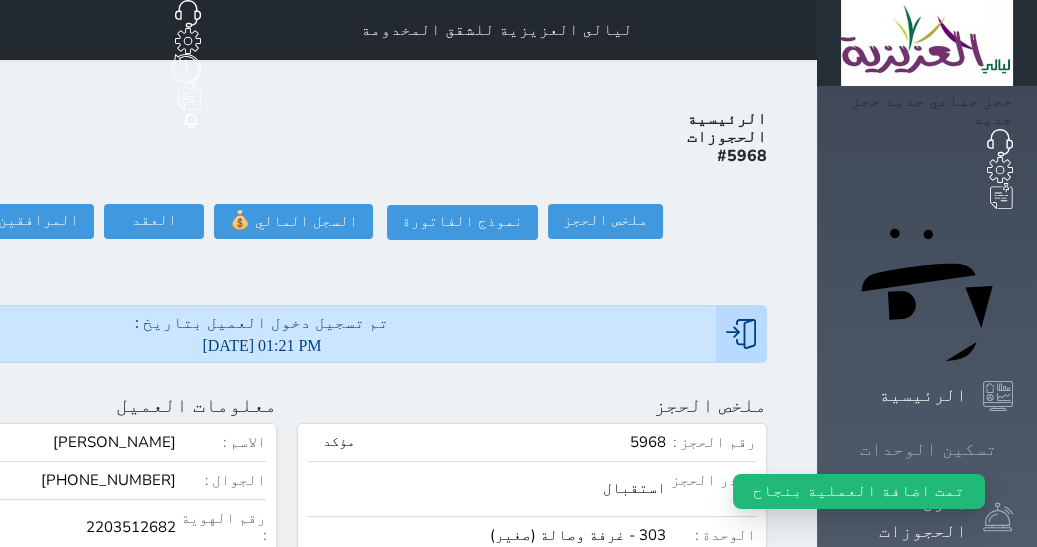 click on "تسكين الوحدات" at bounding box center [928, 449] 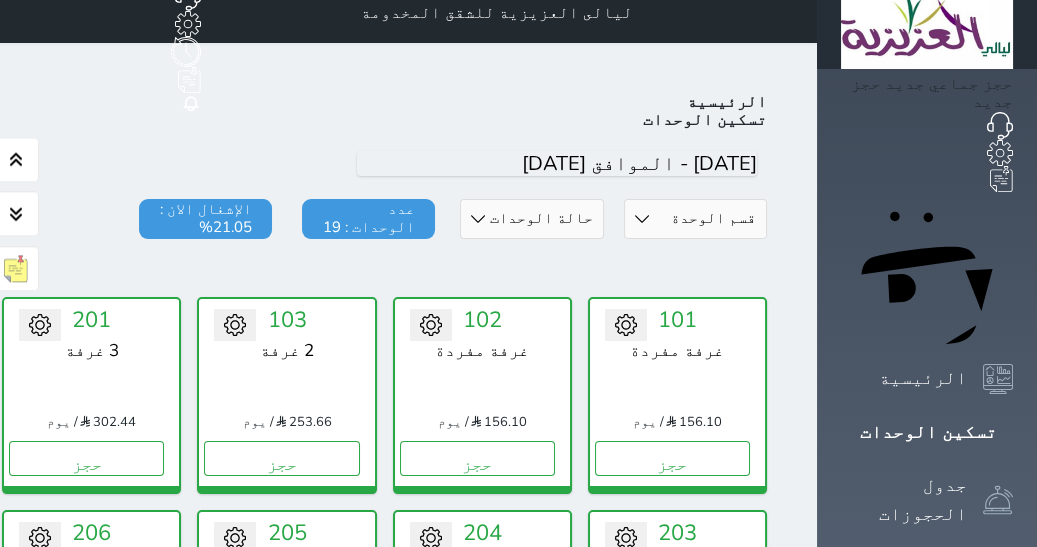 scroll, scrollTop: 0, scrollLeft: 0, axis: both 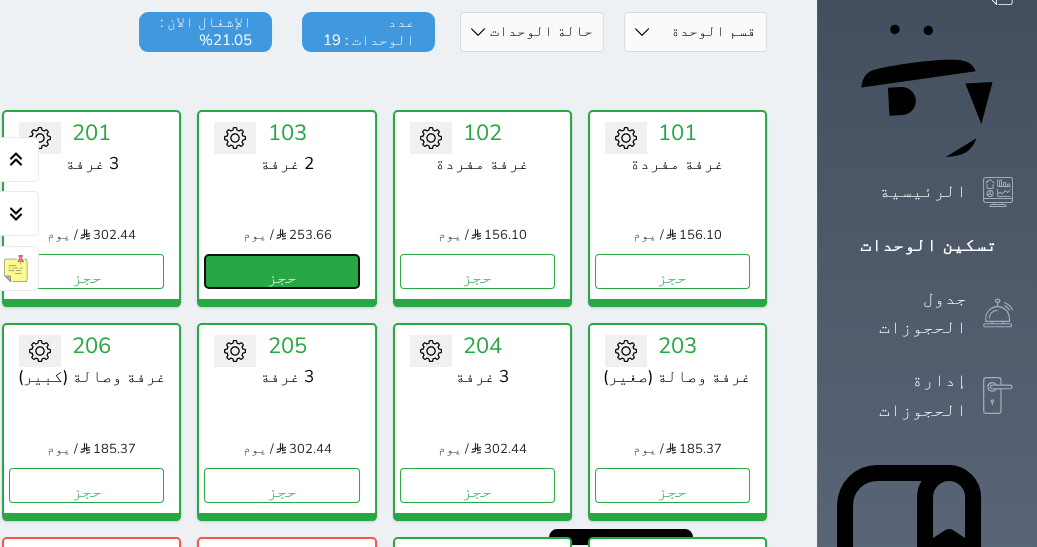 click on "حجز" at bounding box center [281, 271] 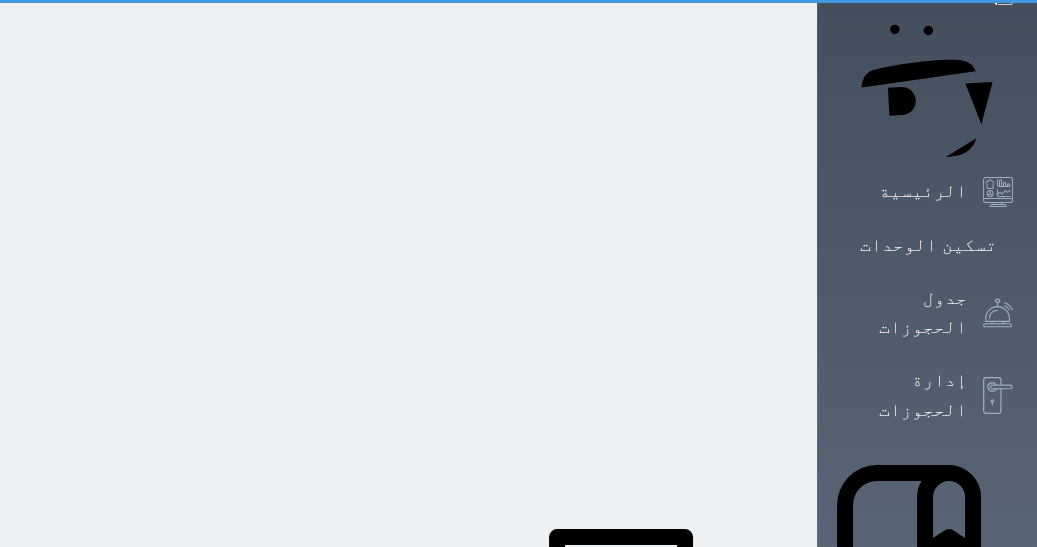 select on "1" 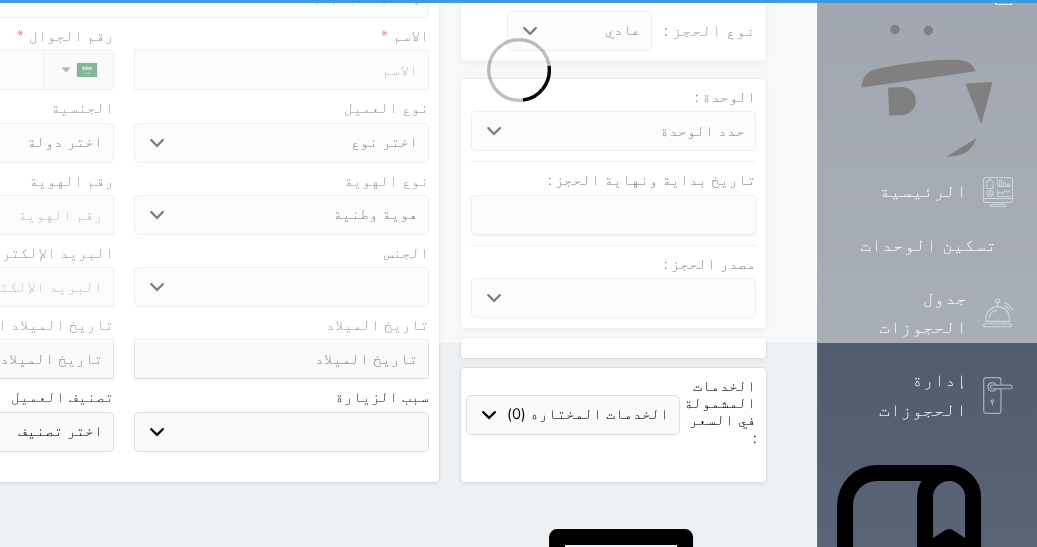 scroll, scrollTop: 0, scrollLeft: 0, axis: both 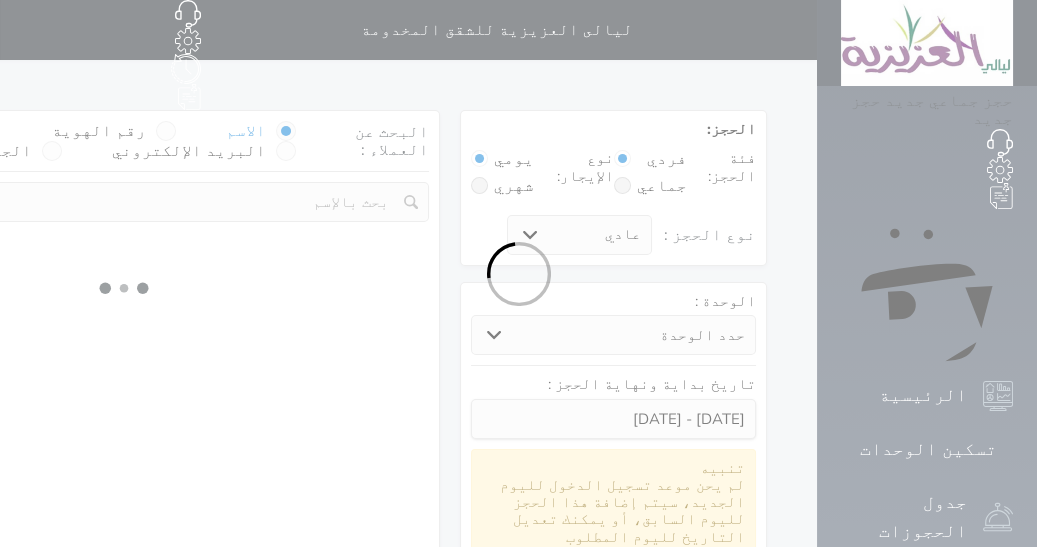 select 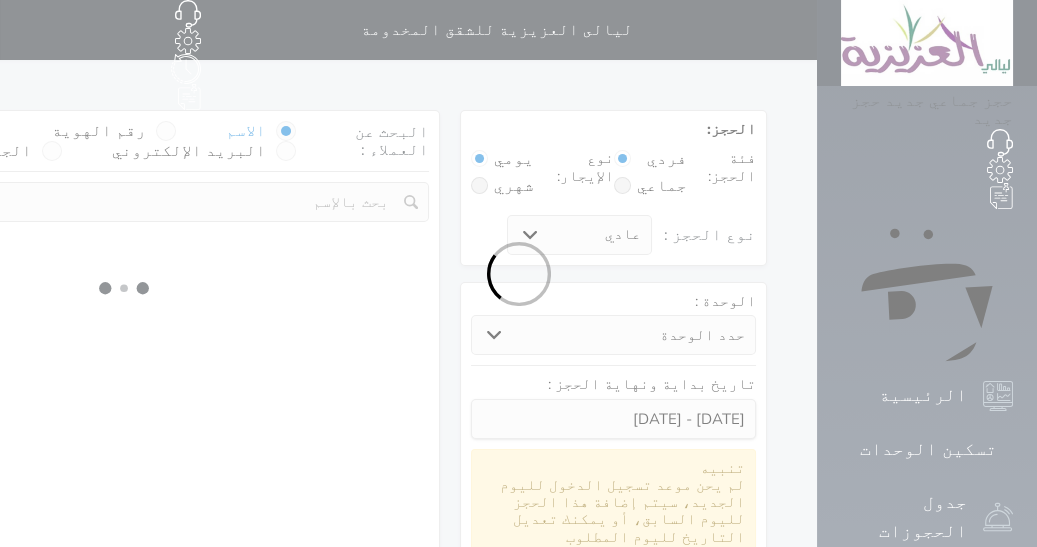 select on "1" 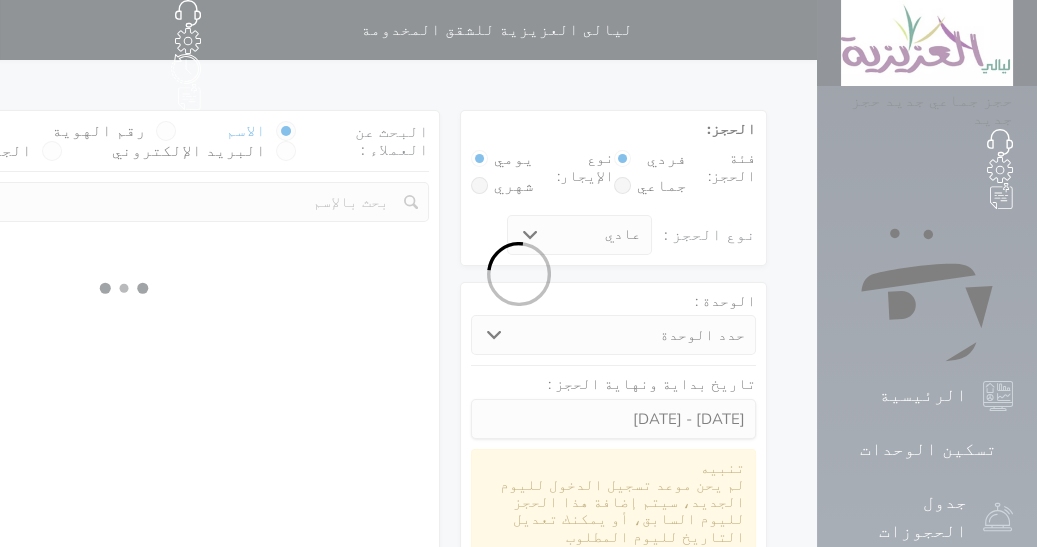 select on "113" 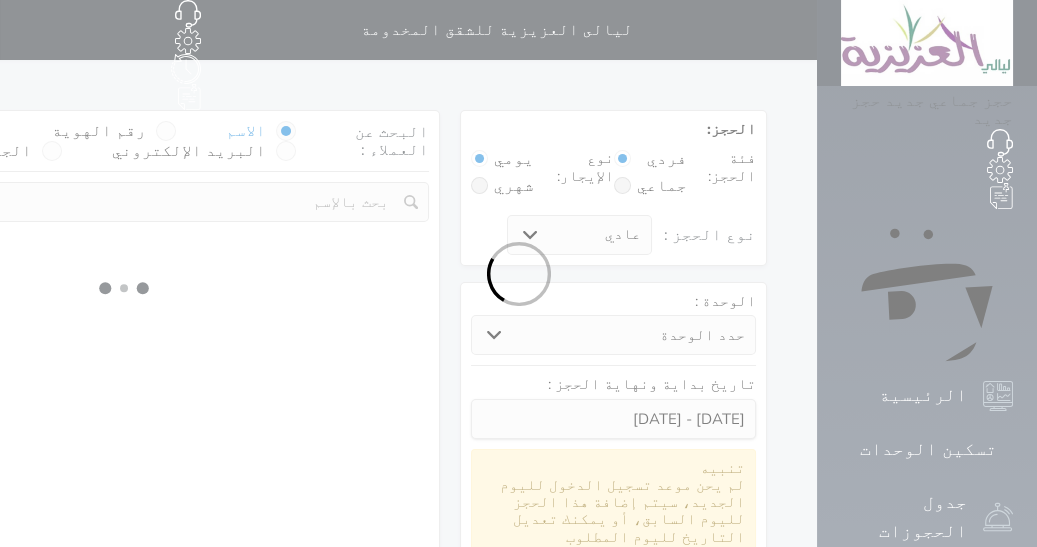 select on "1" 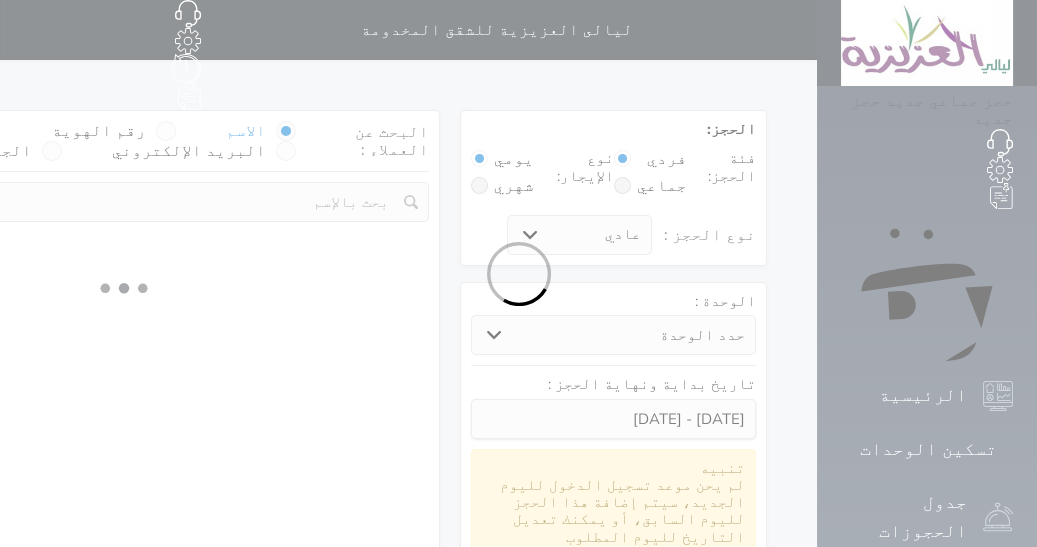 select 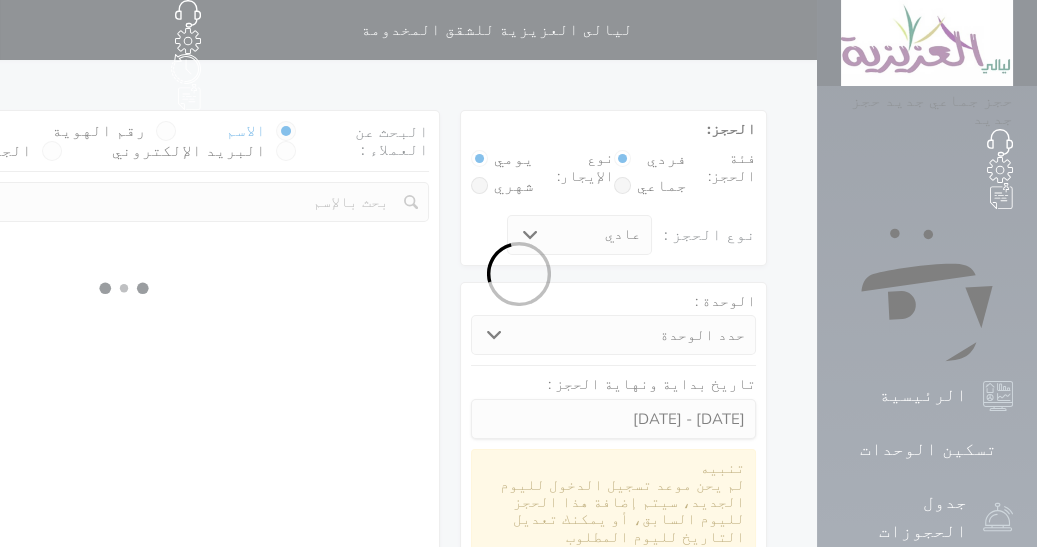 select on "7" 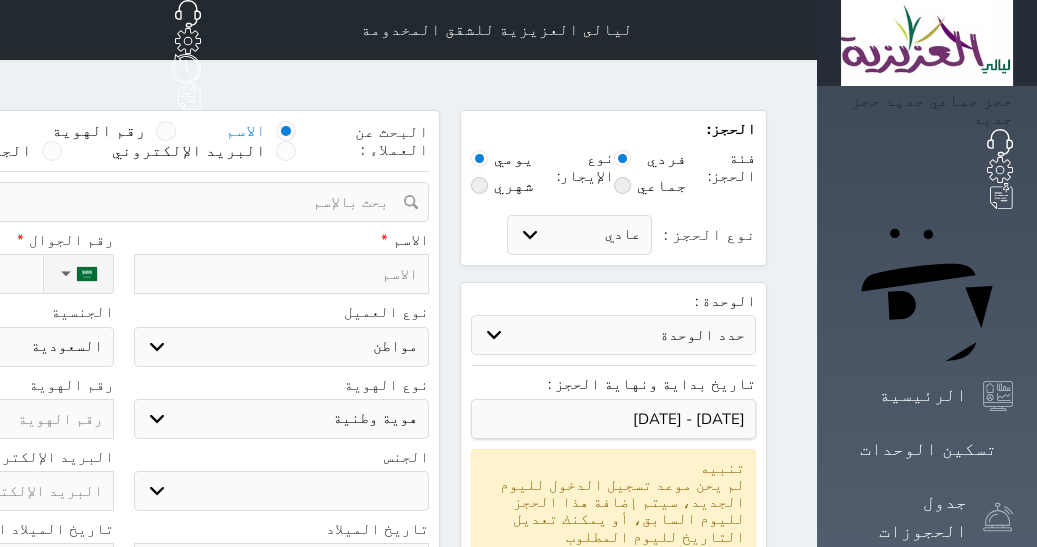 select 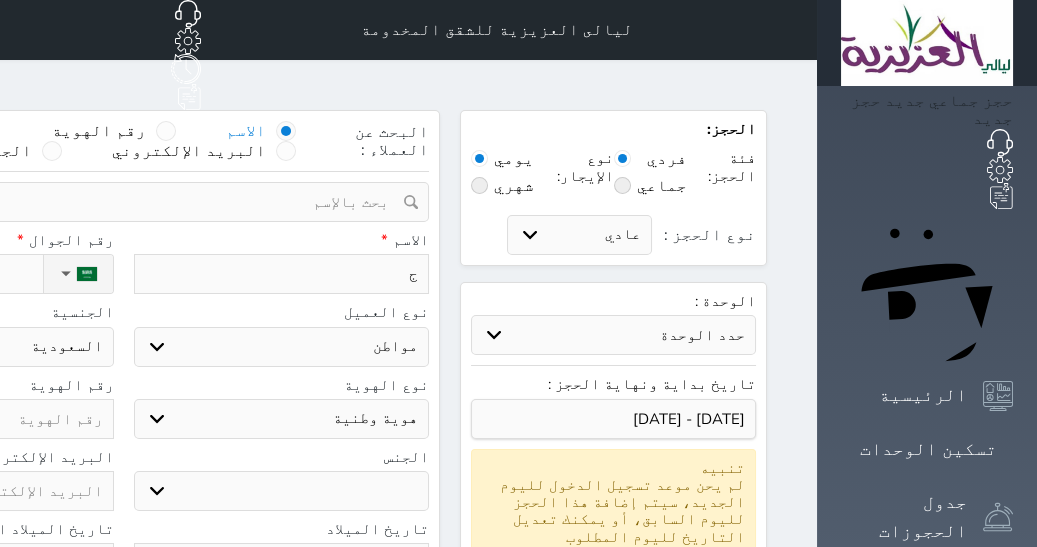 type on "جب" 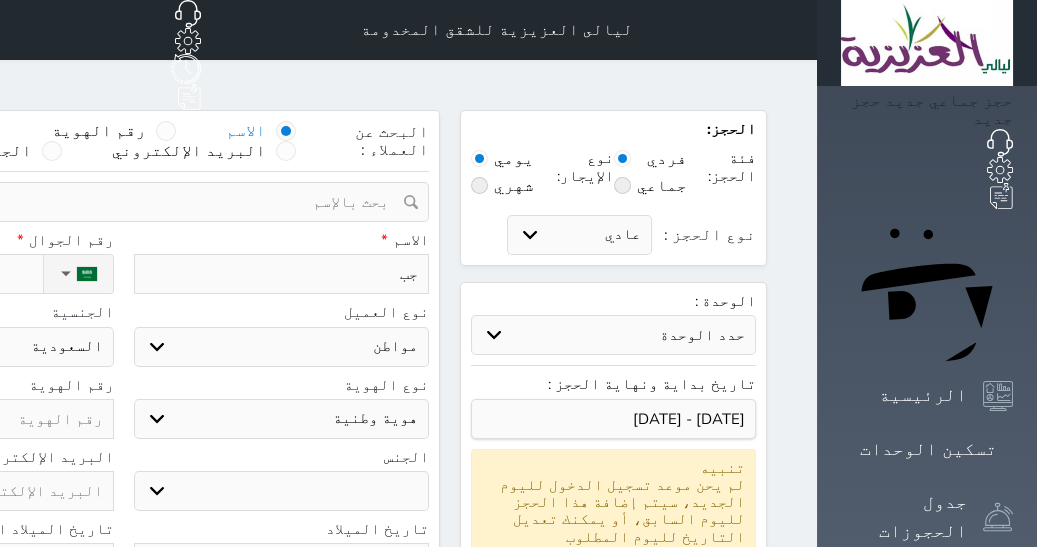 type on "جبا" 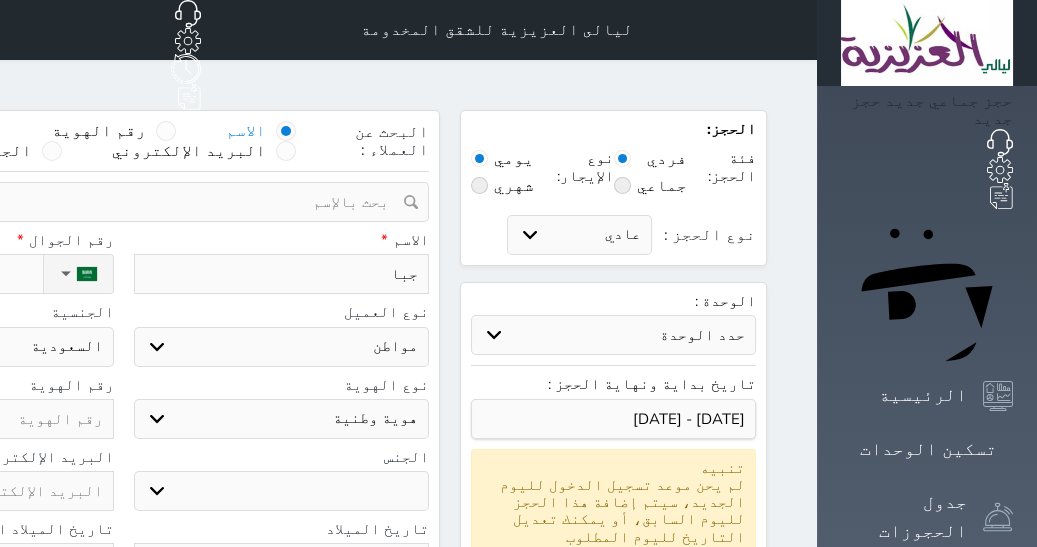 type on "جباؤ" 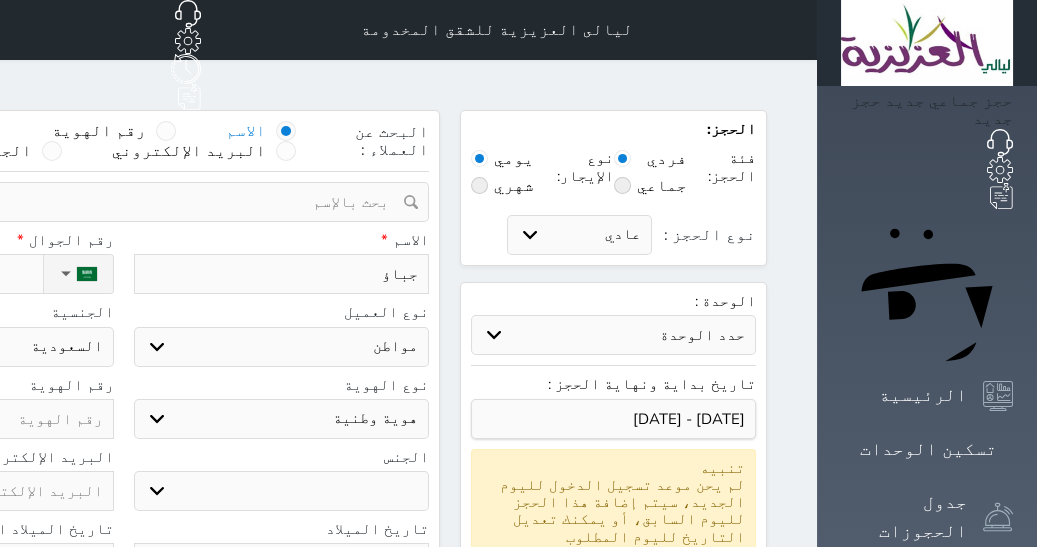 type on "جبا" 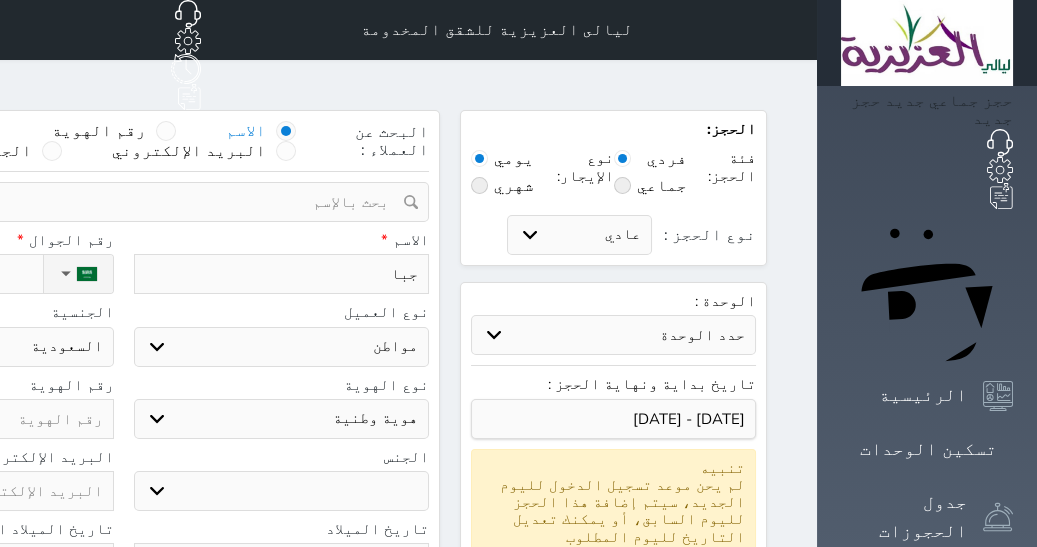 type on "جبار" 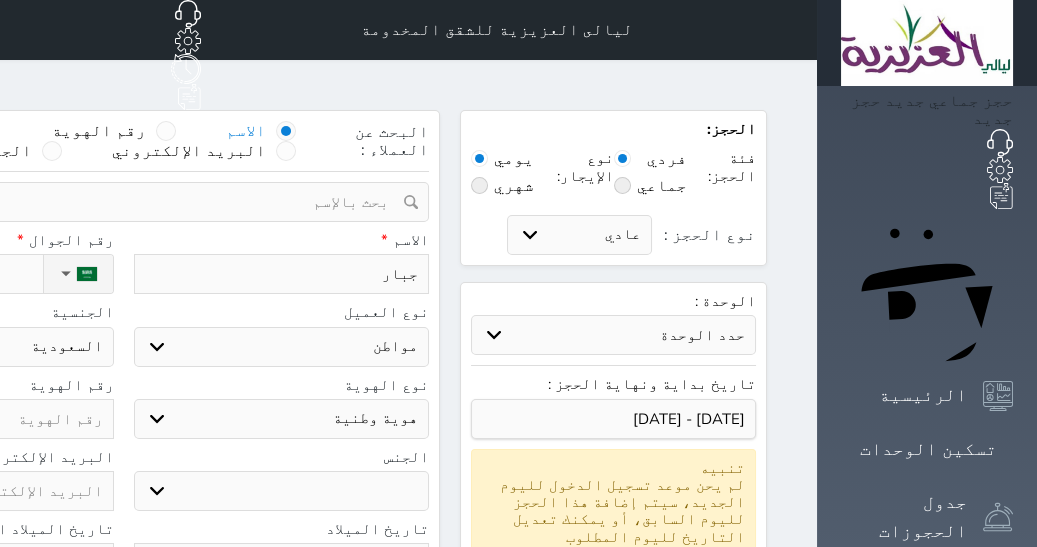 type on "جبار" 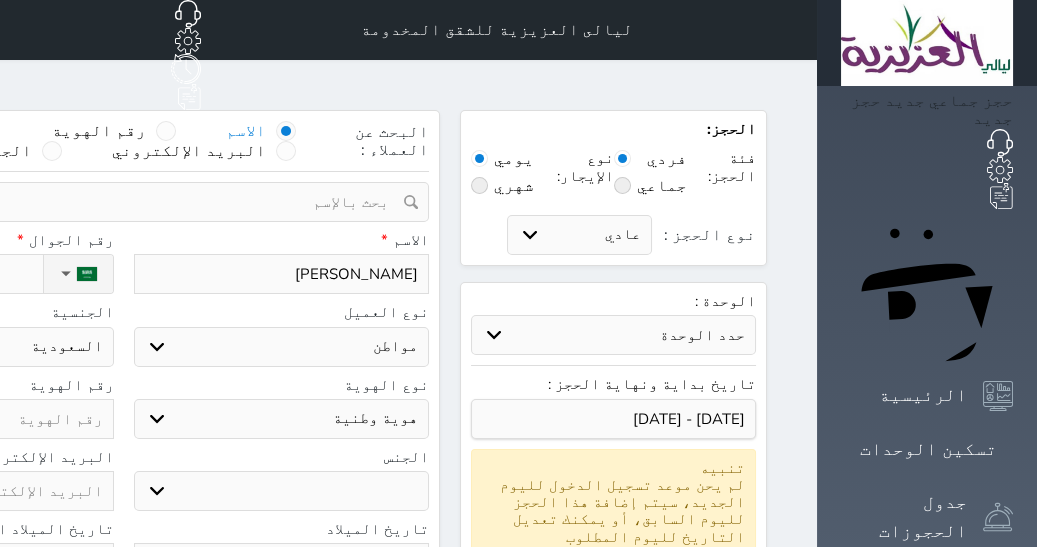 select 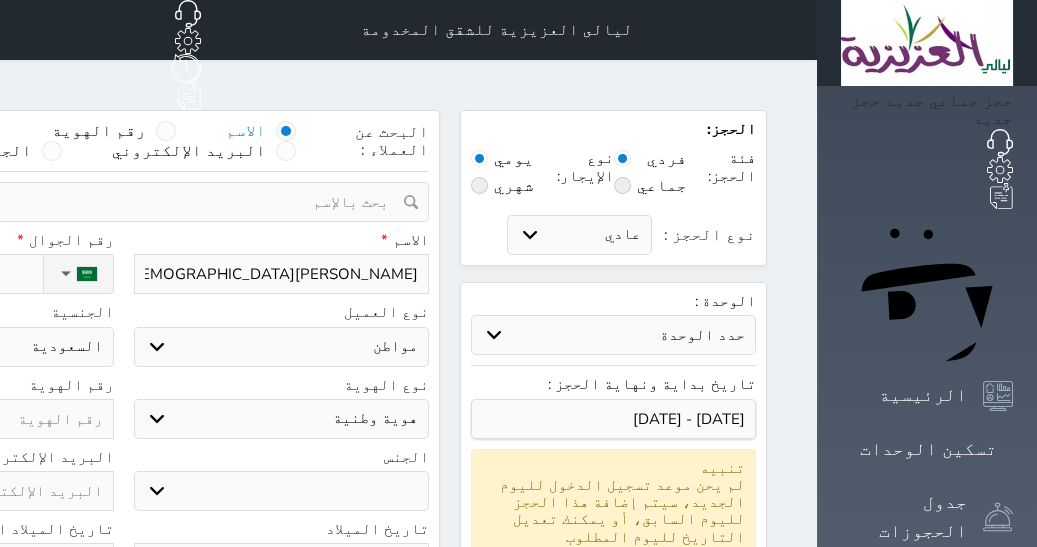 type on "[PERSON_NAME]" 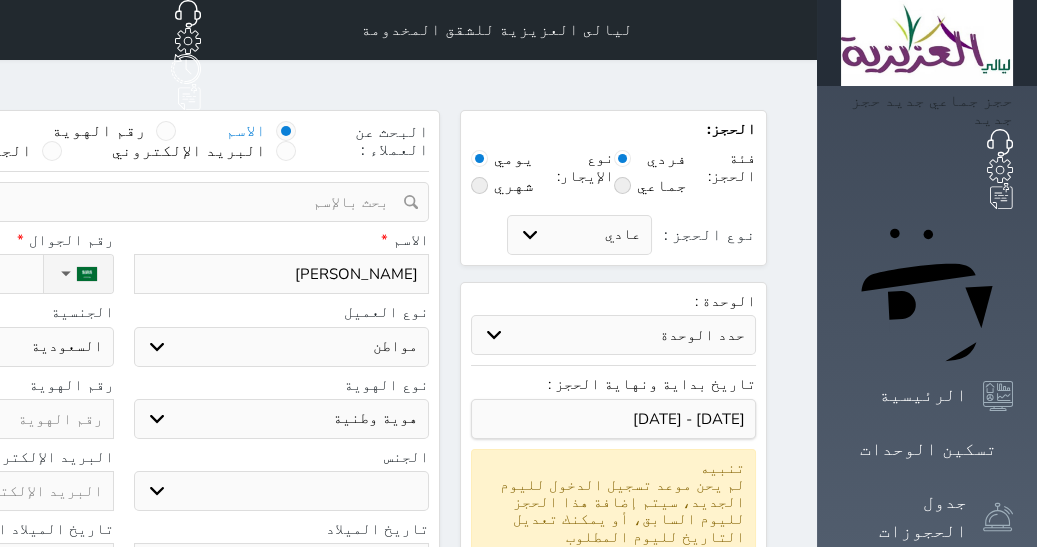 type on "[PERSON_NAME]" 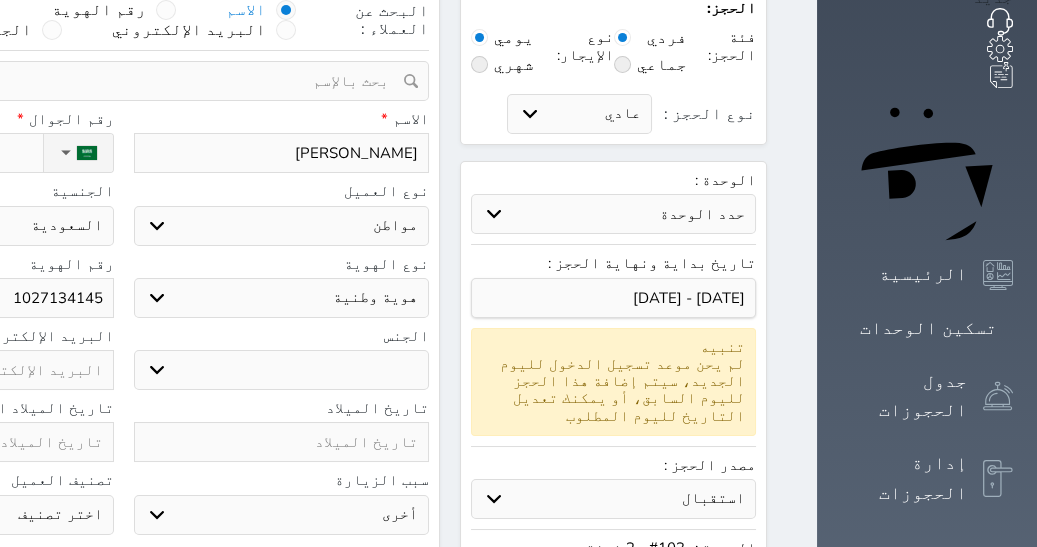 scroll, scrollTop: 186, scrollLeft: 0, axis: vertical 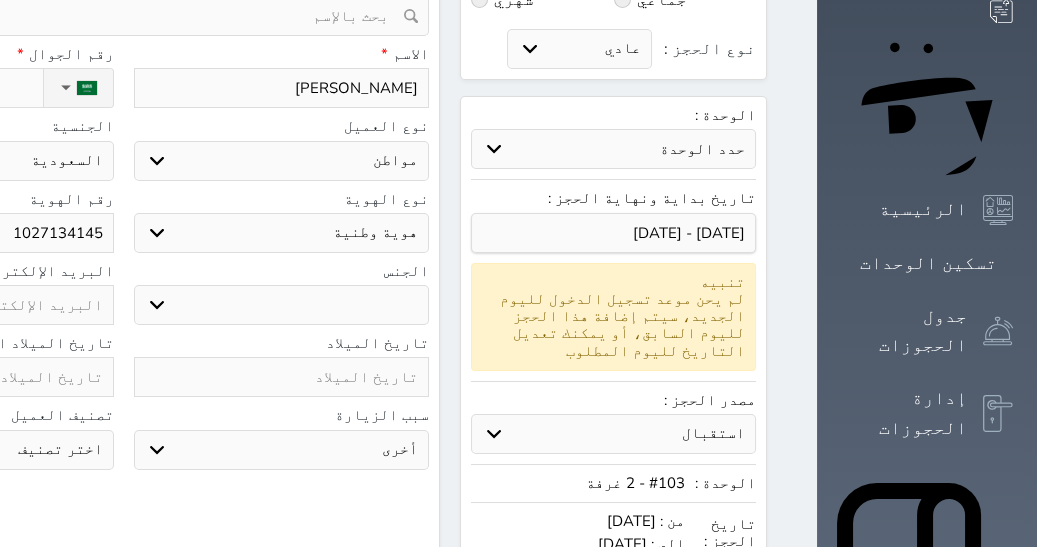 type on "1027134145" 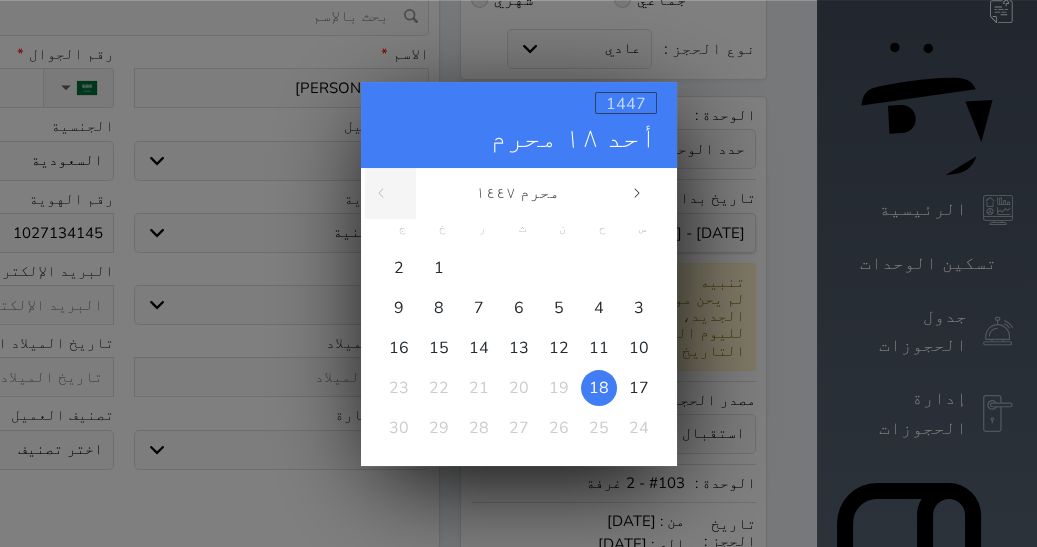 click on "1447" at bounding box center [626, 103] 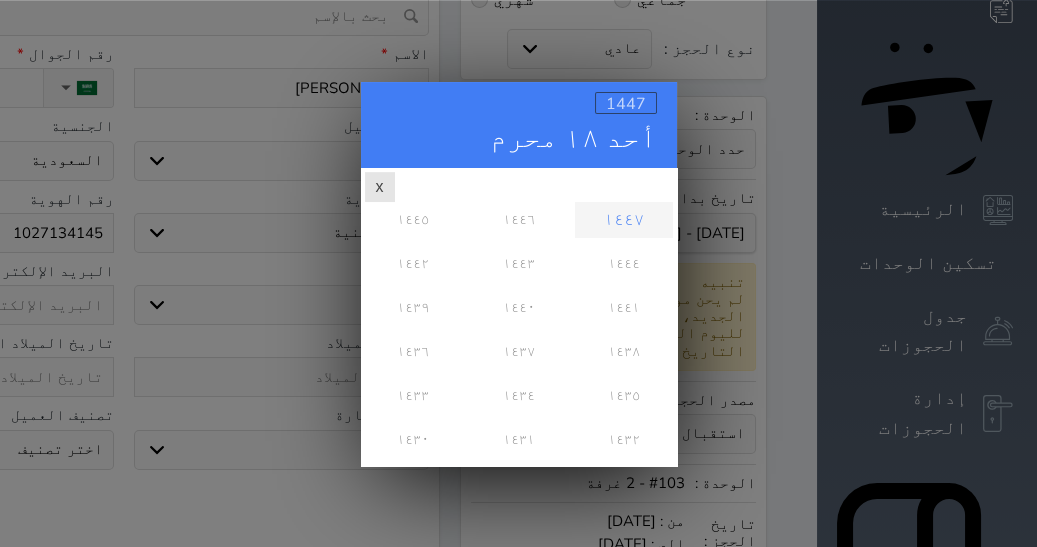 scroll, scrollTop: 0, scrollLeft: 0, axis: both 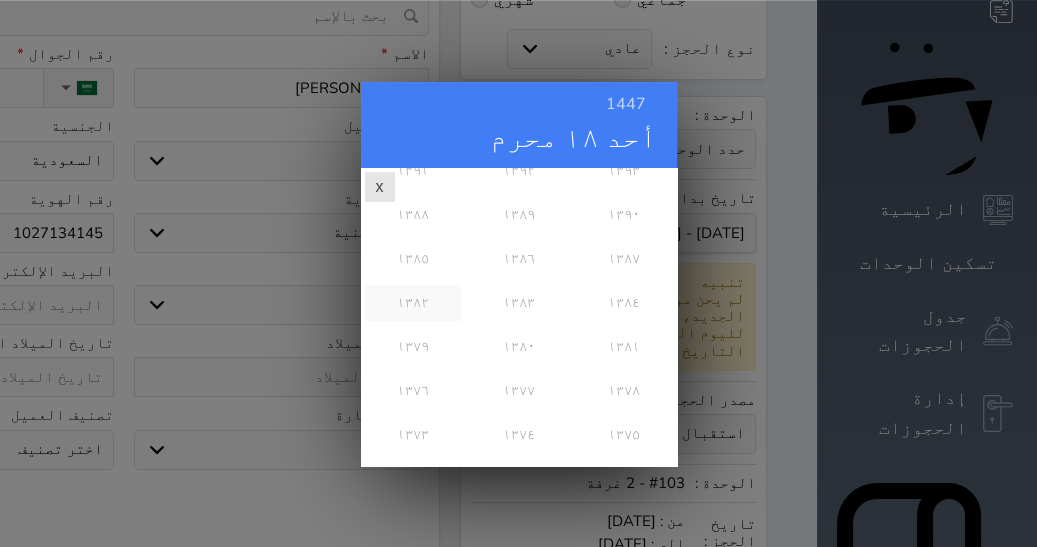 click on "١٣٨٢" at bounding box center [413, 302] 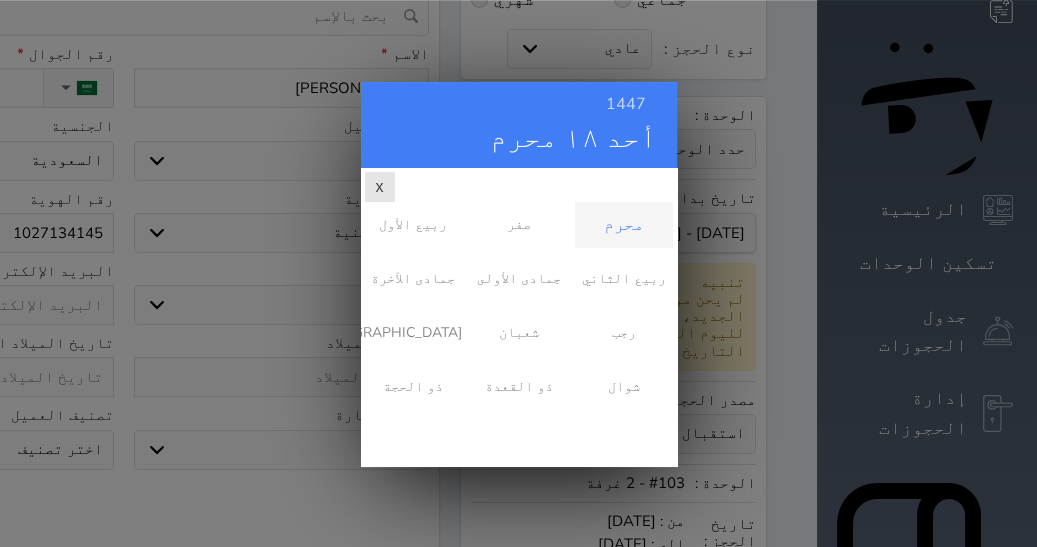 scroll, scrollTop: 0, scrollLeft: 0, axis: both 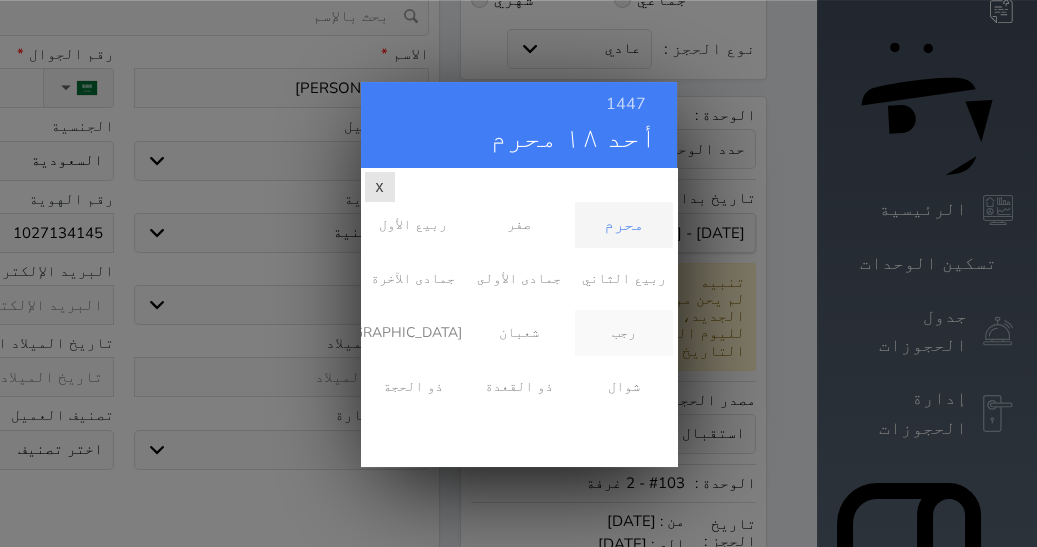 click on "رجب" at bounding box center [623, 332] 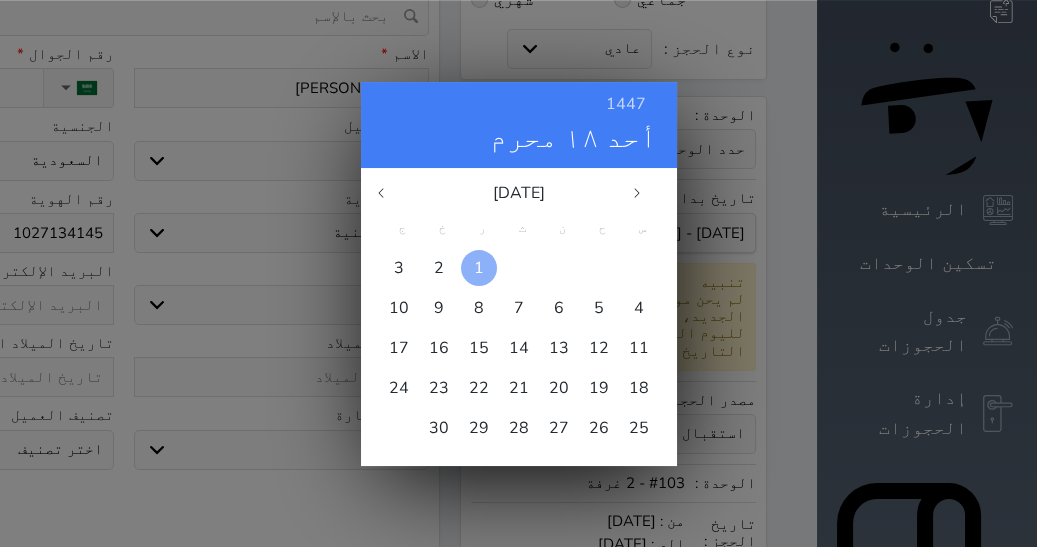 click at bounding box center [479, 267] 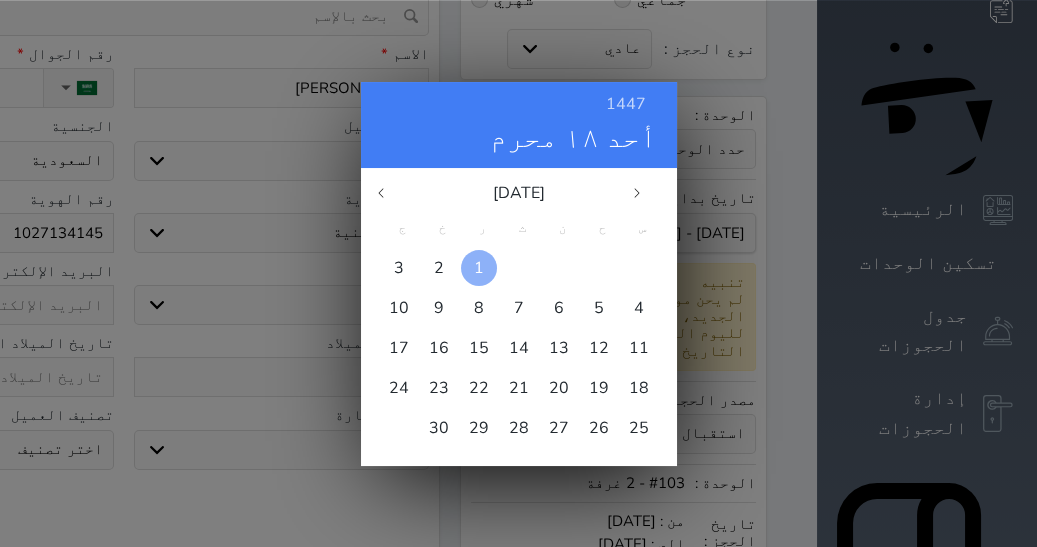 type on "[DATE]" 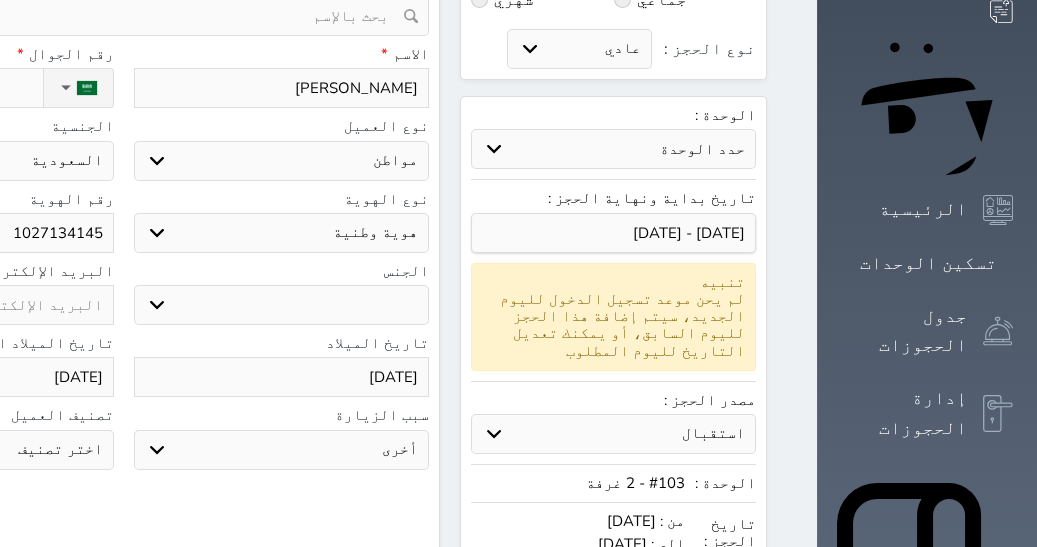 drag, startPoint x: 1034, startPoint y: 207, endPoint x: 1045, endPoint y: 276, distance: 69.87131 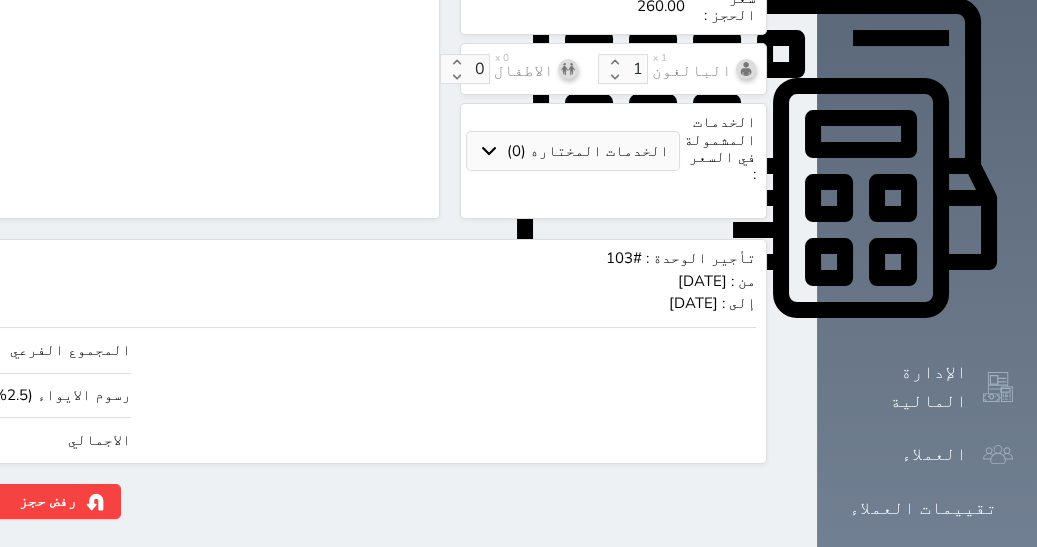 scroll, scrollTop: 835, scrollLeft: 0, axis: vertical 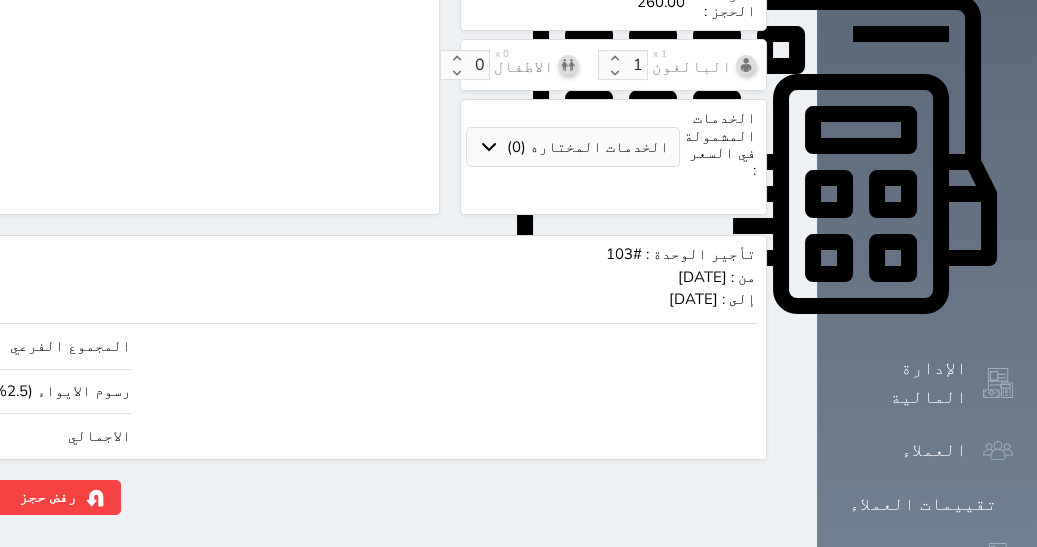 click on "260.00" at bounding box center [-117, 436] 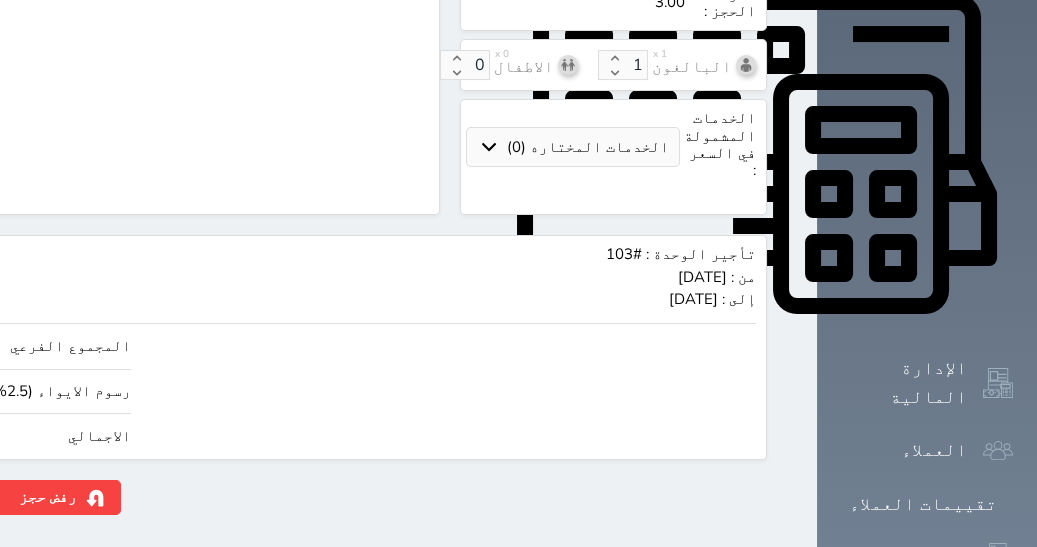 type on "34.15" 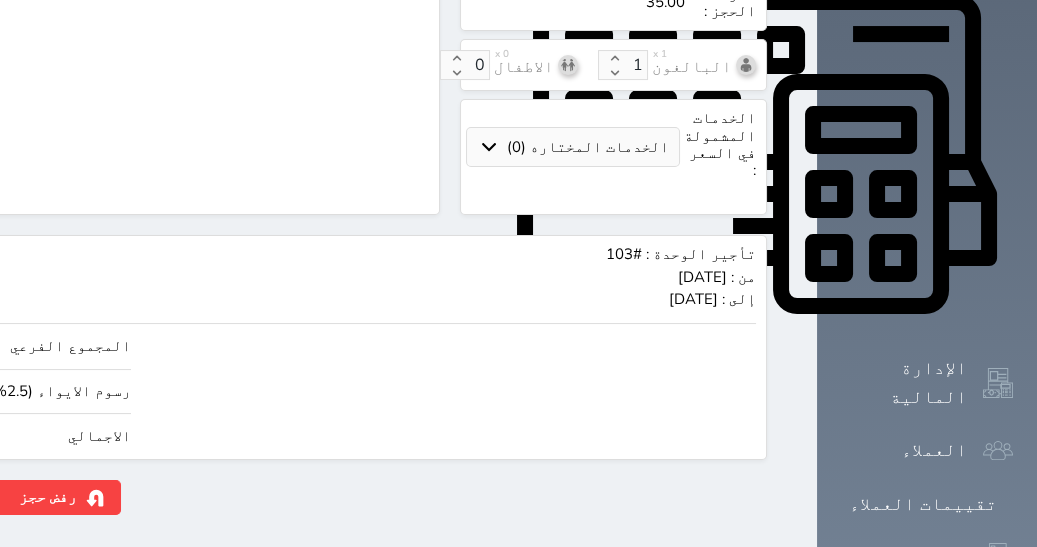 type on "341.46" 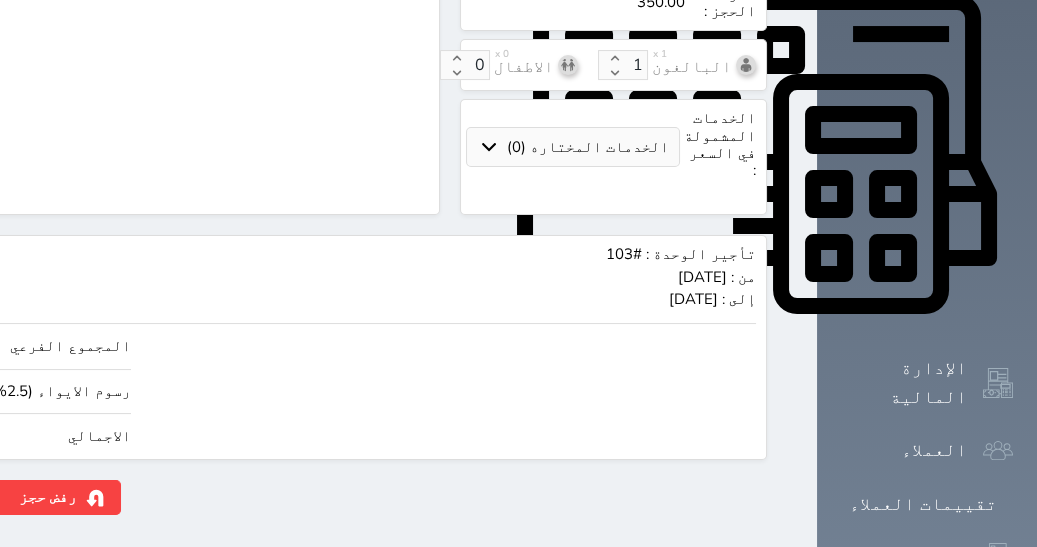 type on "350.00" 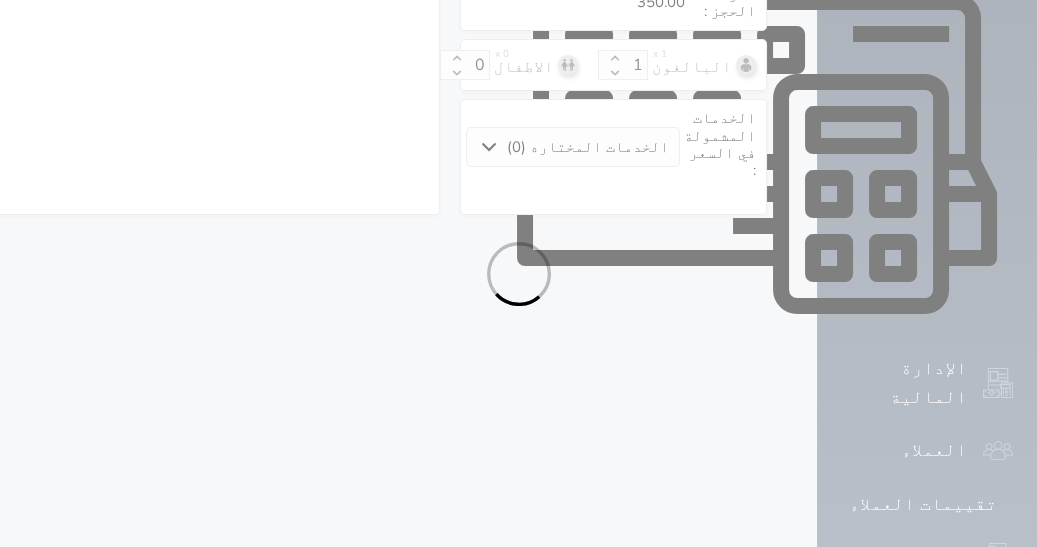 select on "1" 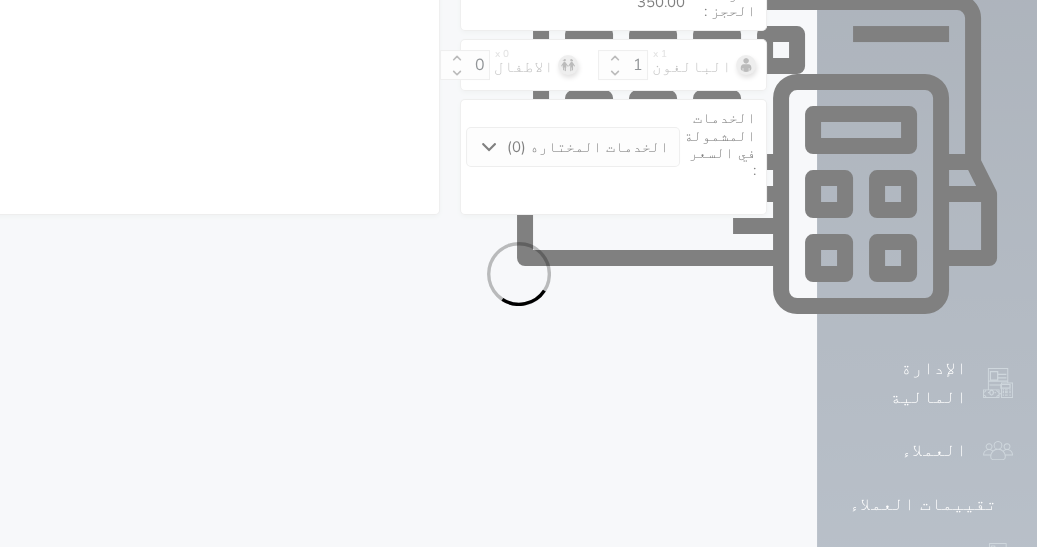 select on "113" 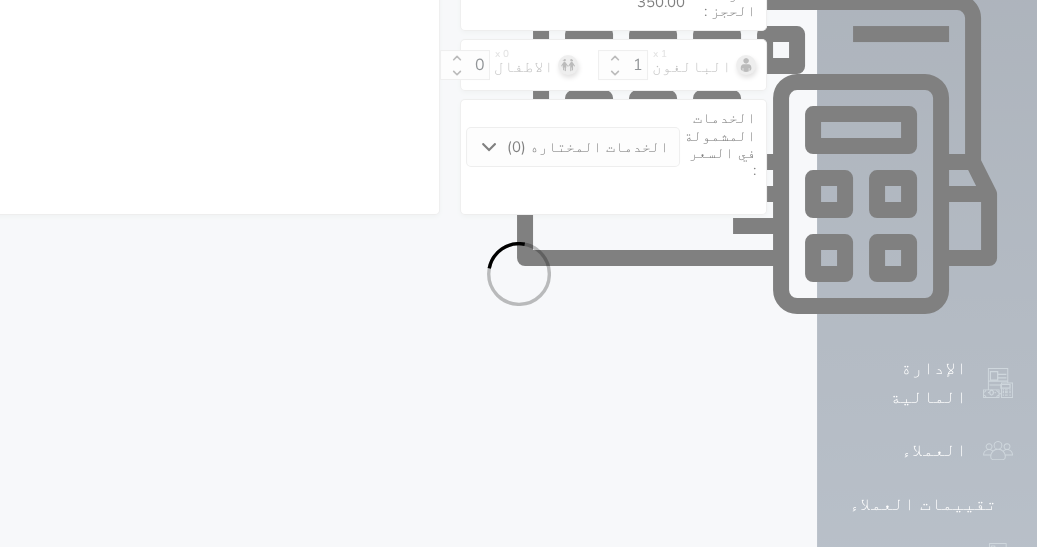select on "1" 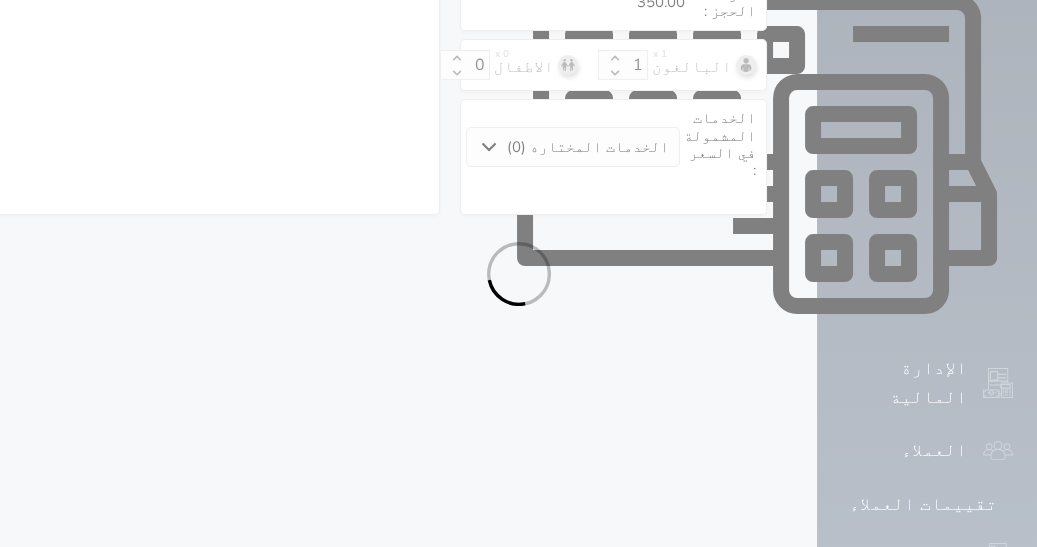 select on "7" 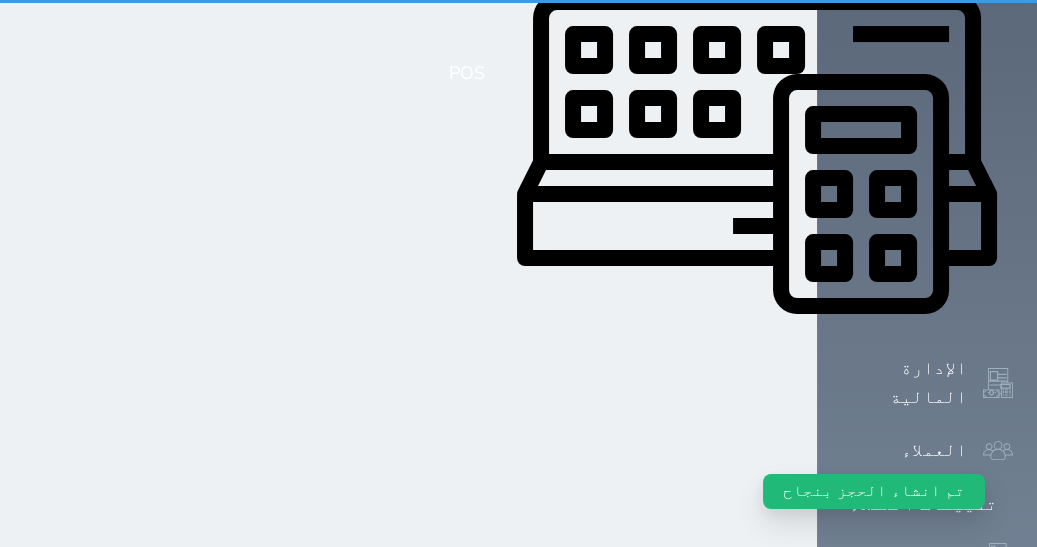 scroll, scrollTop: 0, scrollLeft: 0, axis: both 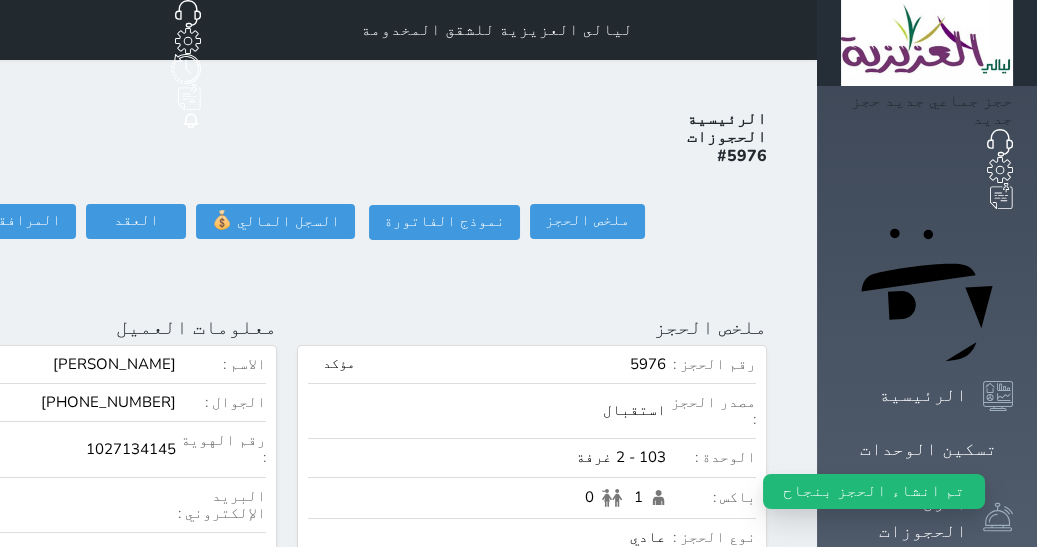 click on "تسجيل دخول" at bounding box center (-126, 221) 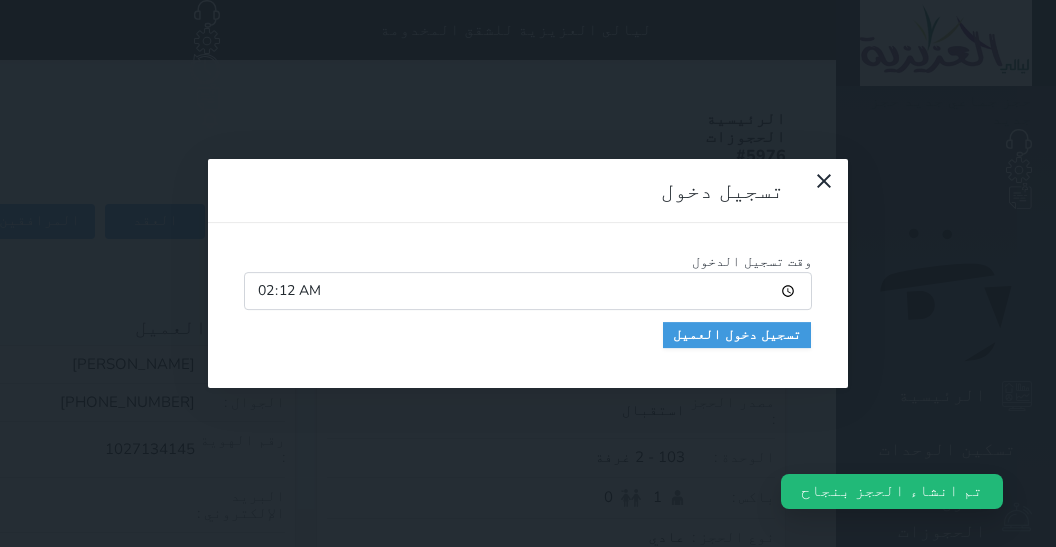 click on "02:12" at bounding box center [528, 291] 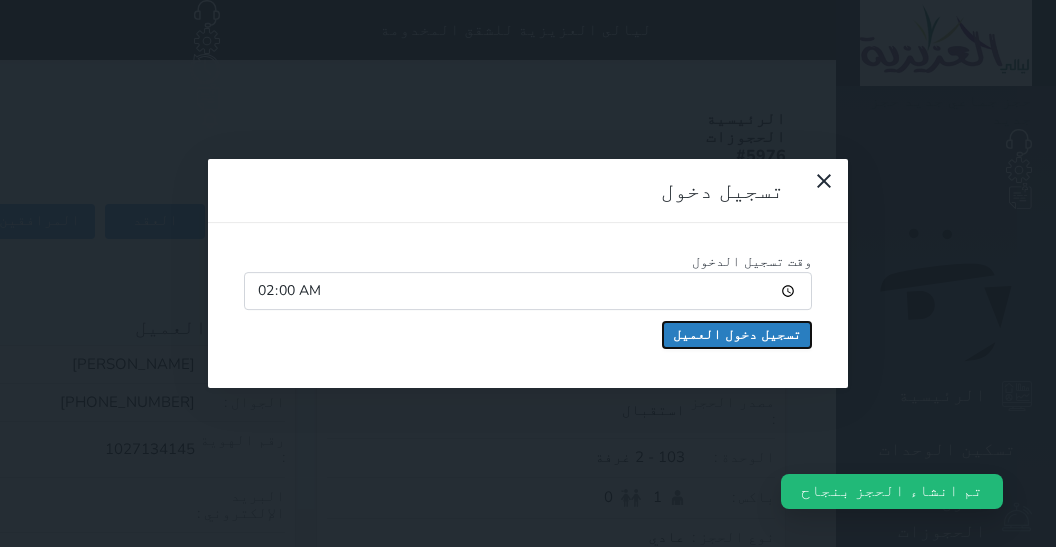 click on "تسجيل دخول العميل" at bounding box center [737, 335] 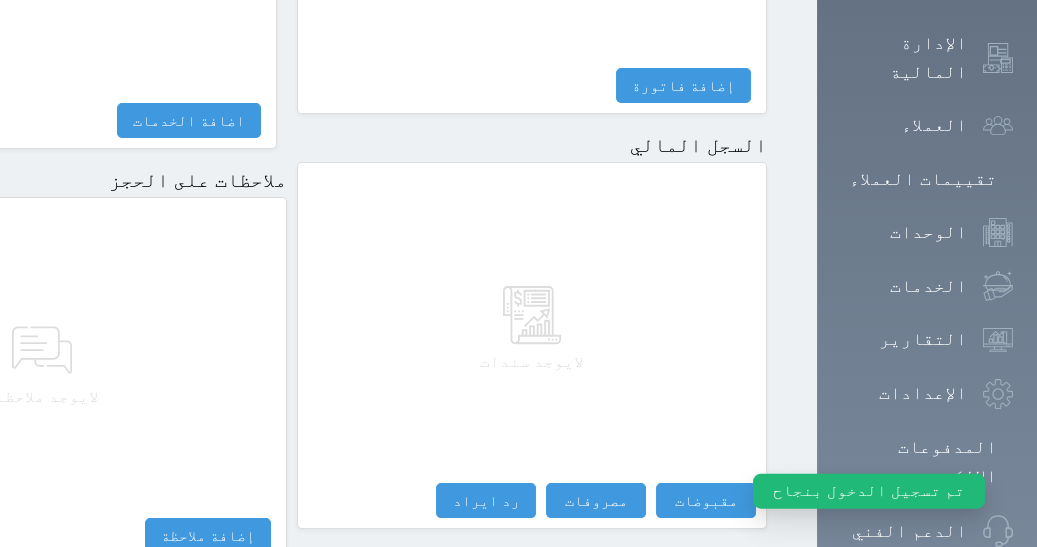 scroll, scrollTop: 1175, scrollLeft: 0, axis: vertical 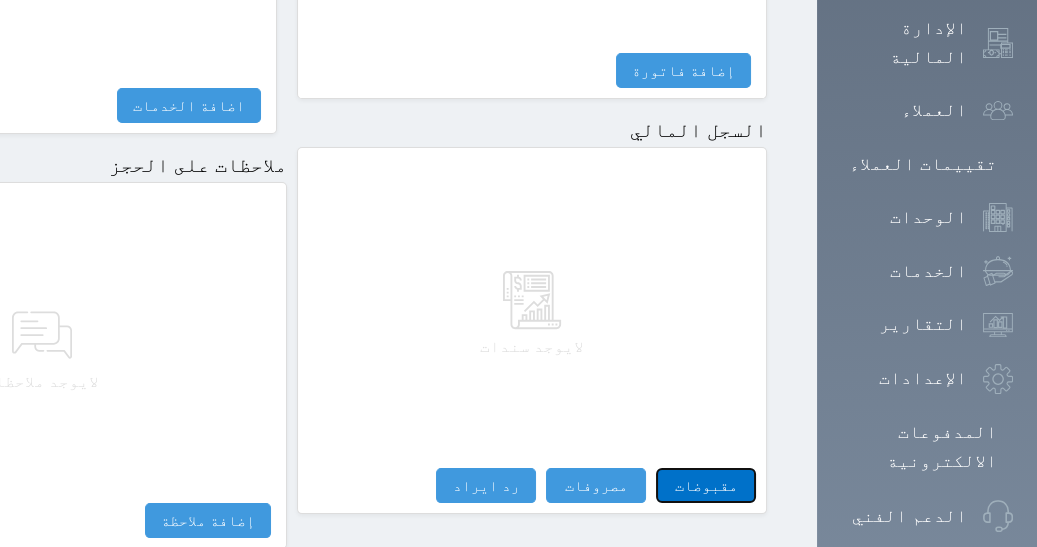 click on "مقبوضات" at bounding box center [706, 485] 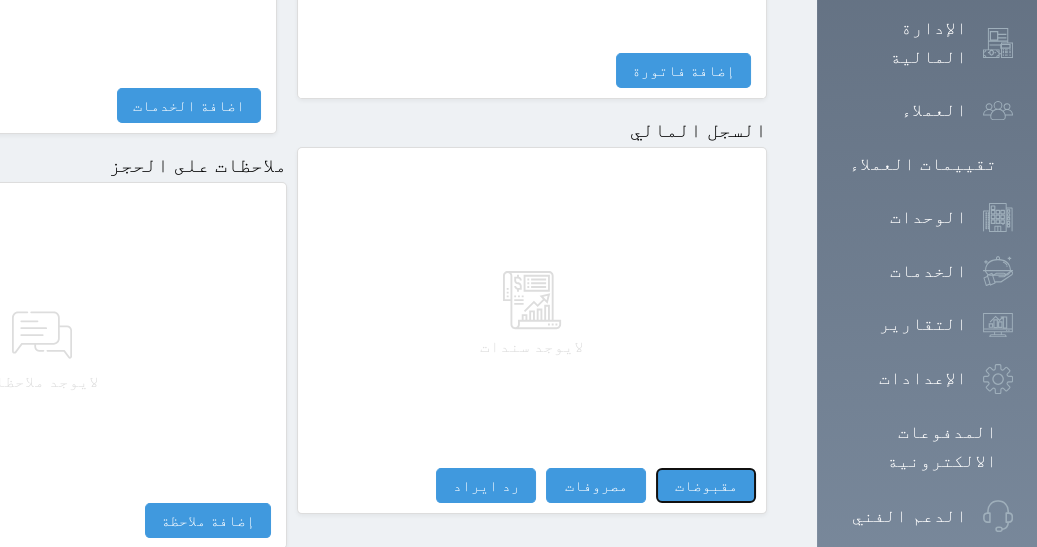 select 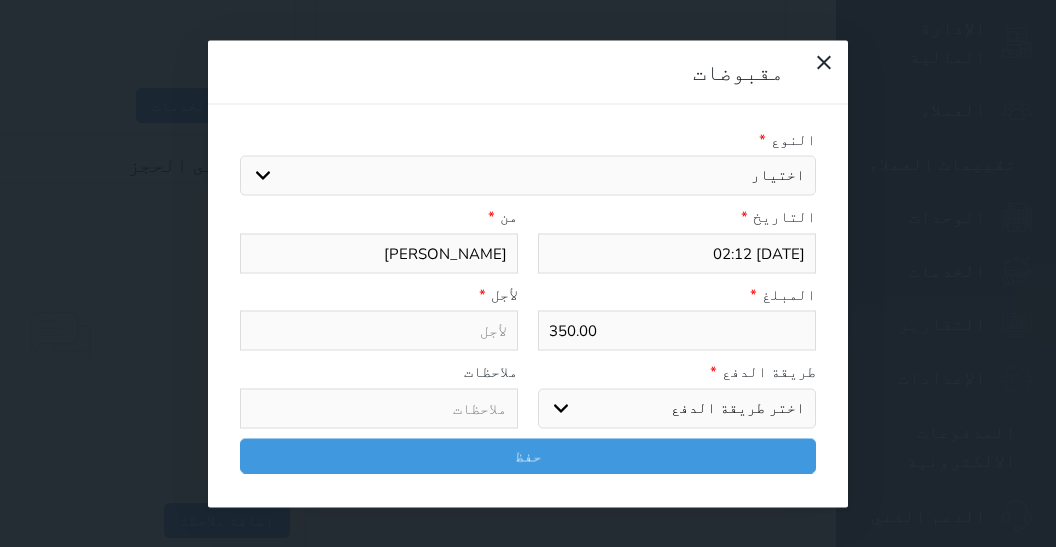 select 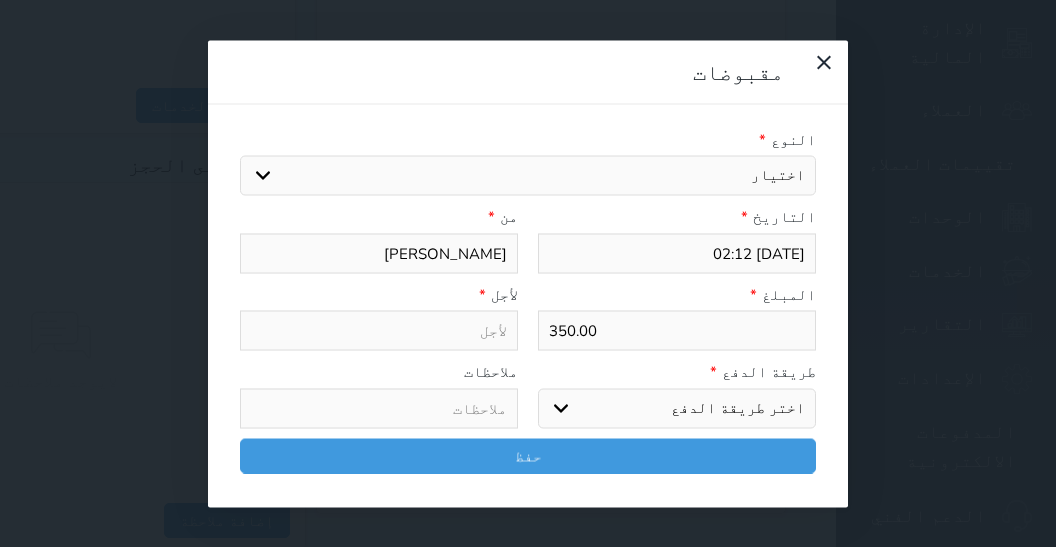 select 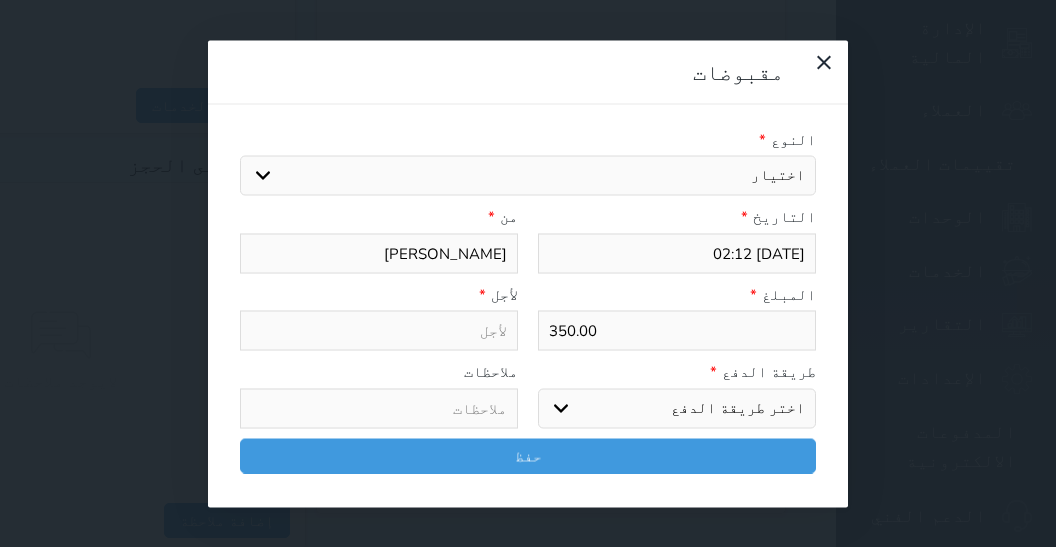 click on "اختيار   مقبوضات عامة قيمة إيجار فواتير تامين عربون لا ينطبق آخر مغسلة واي فاي - الإنترنت مواقف السيارات طعام الأغذية والمشروبات مشروبات المشروبات الباردة المشروبات الساخنة الإفطار غداء عشاء مخبز و كعك حمام سباحة الصالة الرياضية سبا و خدمات الجمال اختيار وإسقاط (خدمات النقل) ميني بار كابل - تلفزيون سرير إضافي تصفيف الشعر التسوق خدمات الجولات السياحية المنظمة خدمات الدليل السياحي" at bounding box center (528, 176) 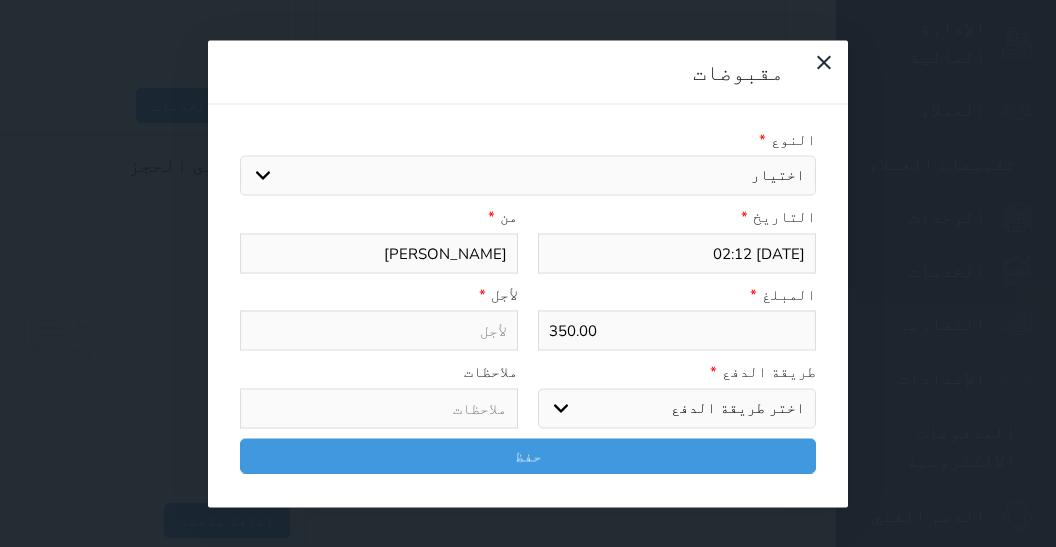 select on "2620" 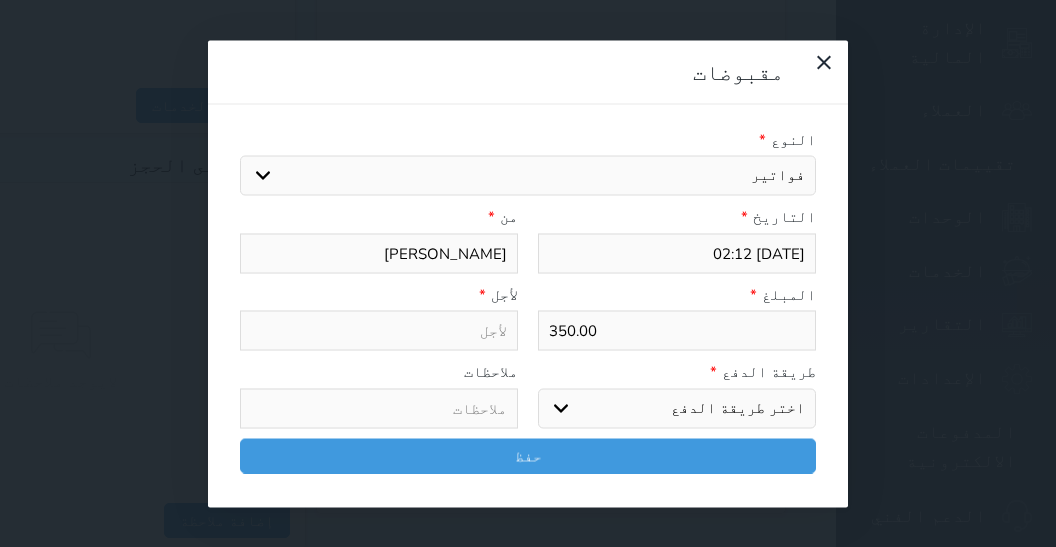 click on "فواتير" at bounding box center (0, 0) 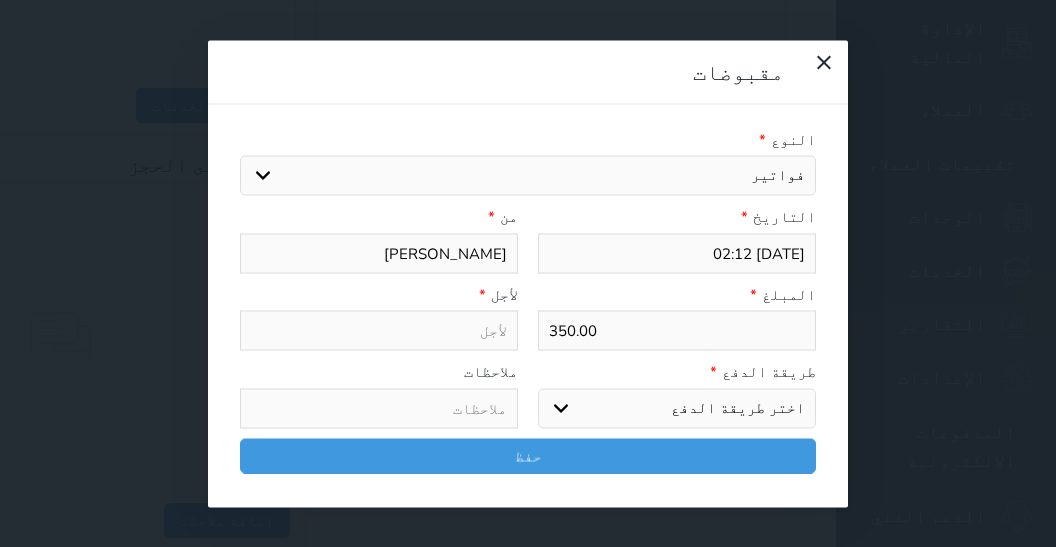 click on "اختر طريقة الدفع   دفع نقدى   تحويل بنكى   مدى   بطاقة ائتمان   آجل" at bounding box center [677, 408] 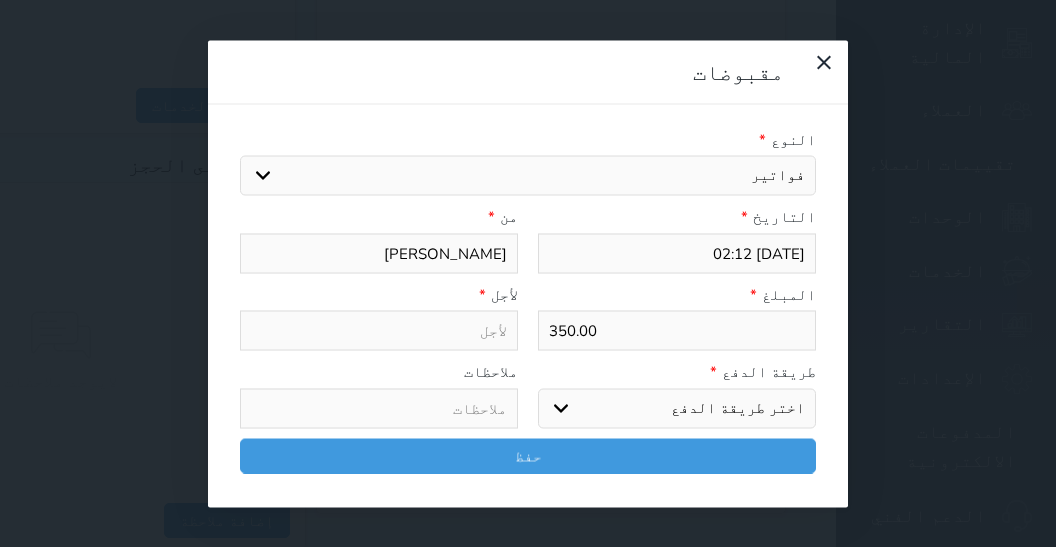 select on "mada" 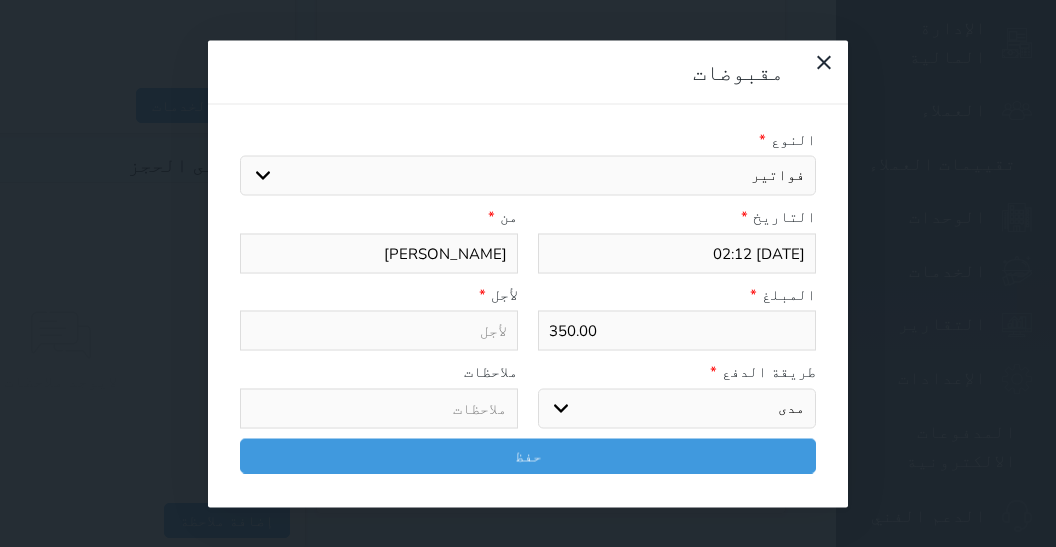 click on "مدى" at bounding box center [0, 0] 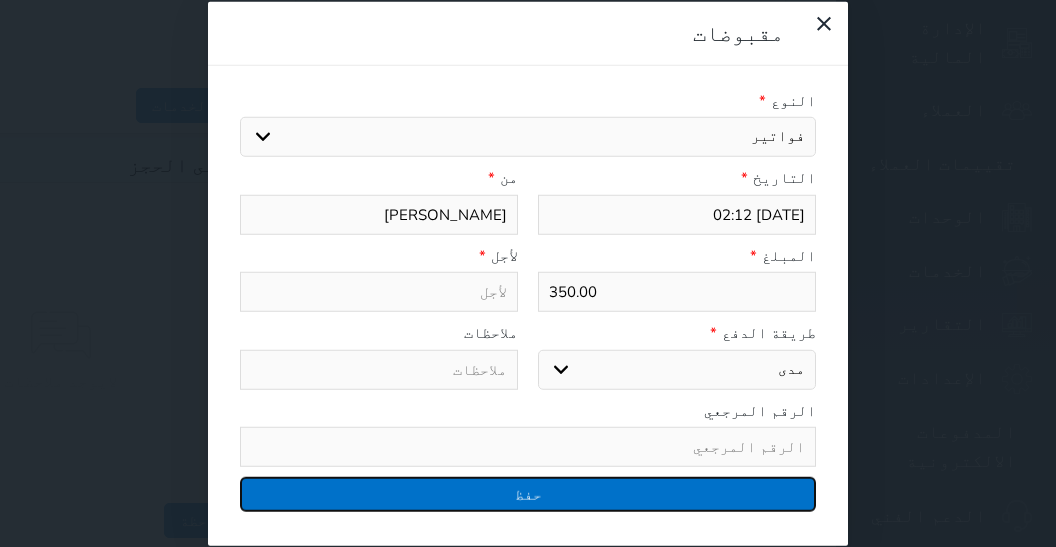 click on "حفظ" at bounding box center [528, 494] 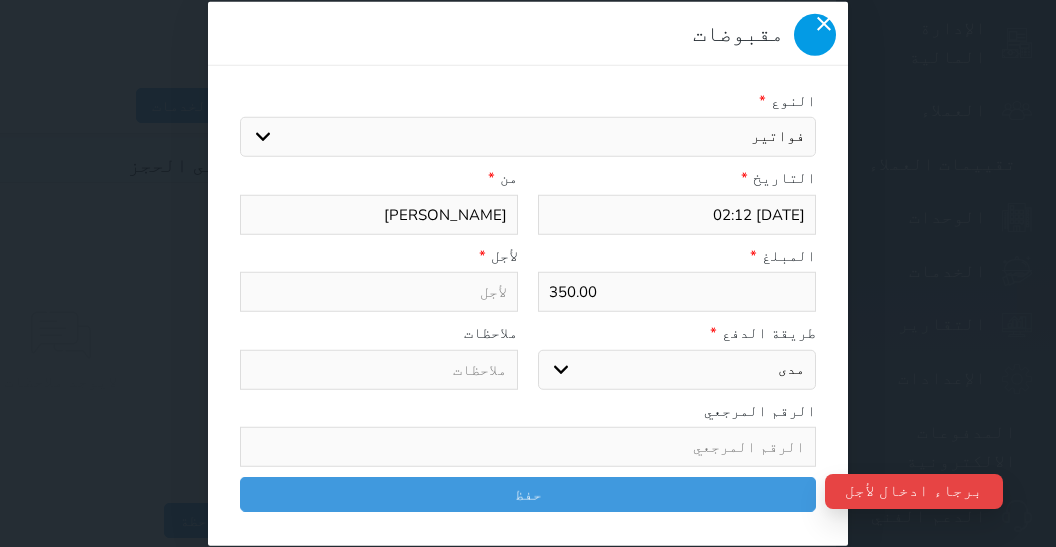 click at bounding box center [815, 34] 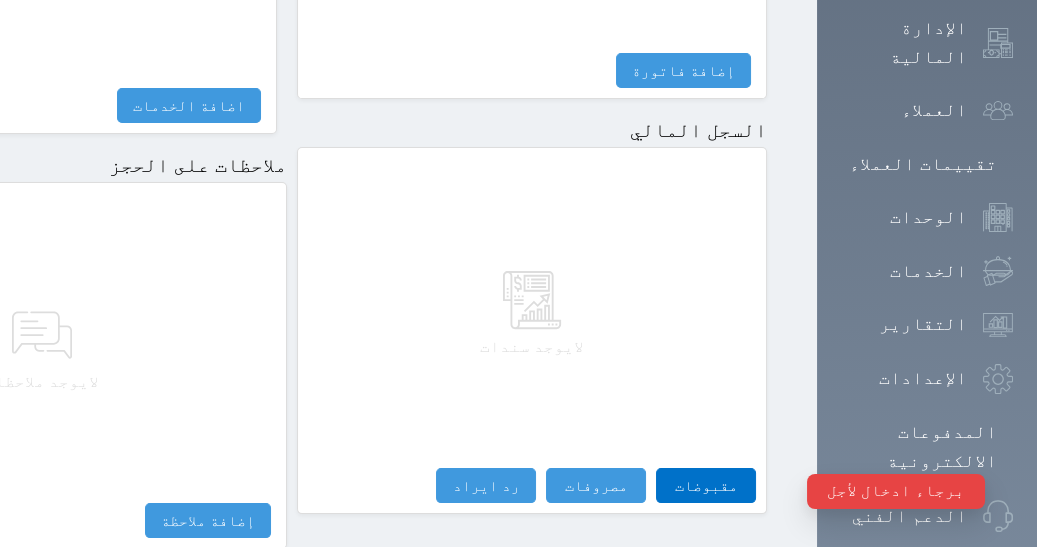 type on "فواتير - الوحدة - 103" 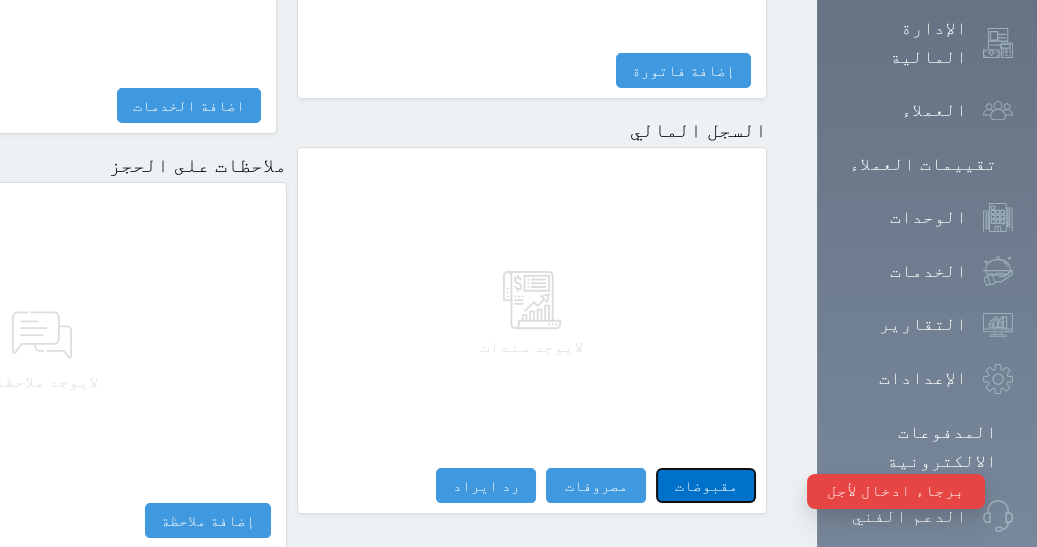 click on "مقبوضات" at bounding box center (706, 485) 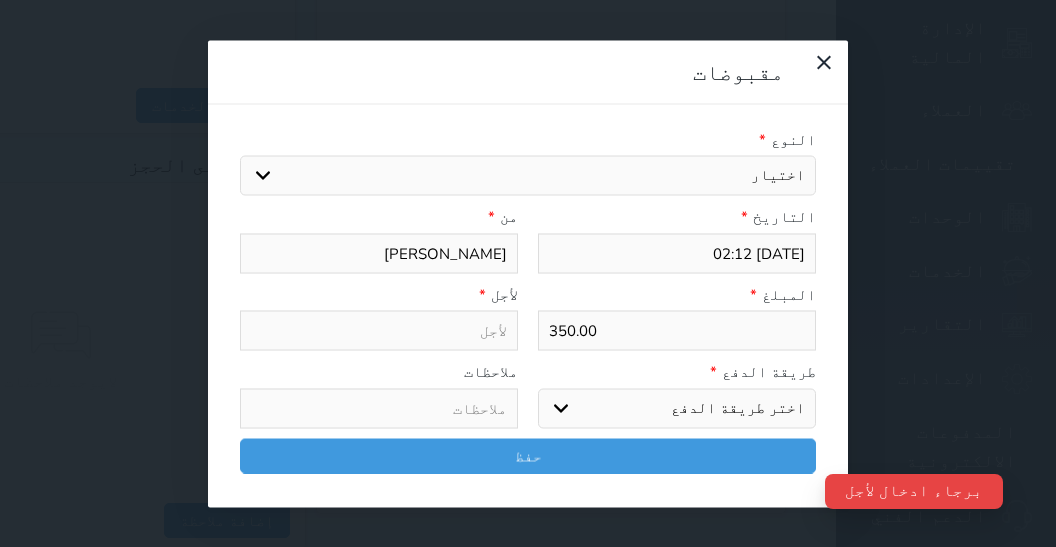 select 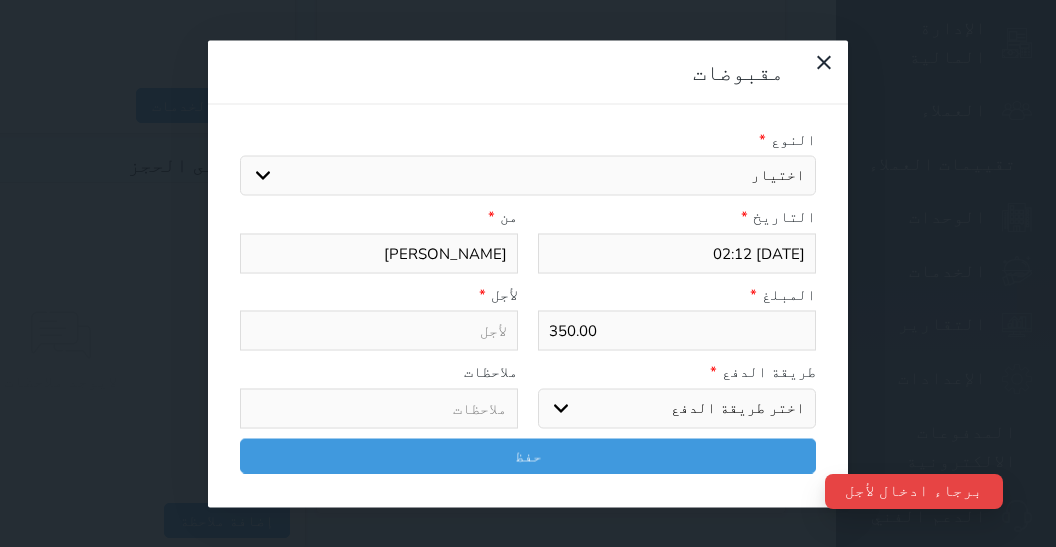 select 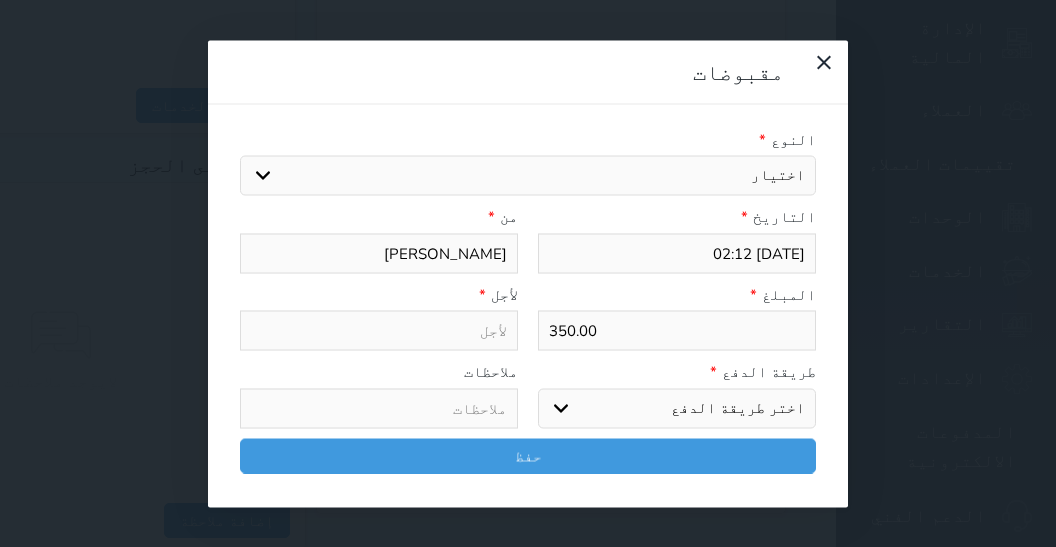 select on "2620" 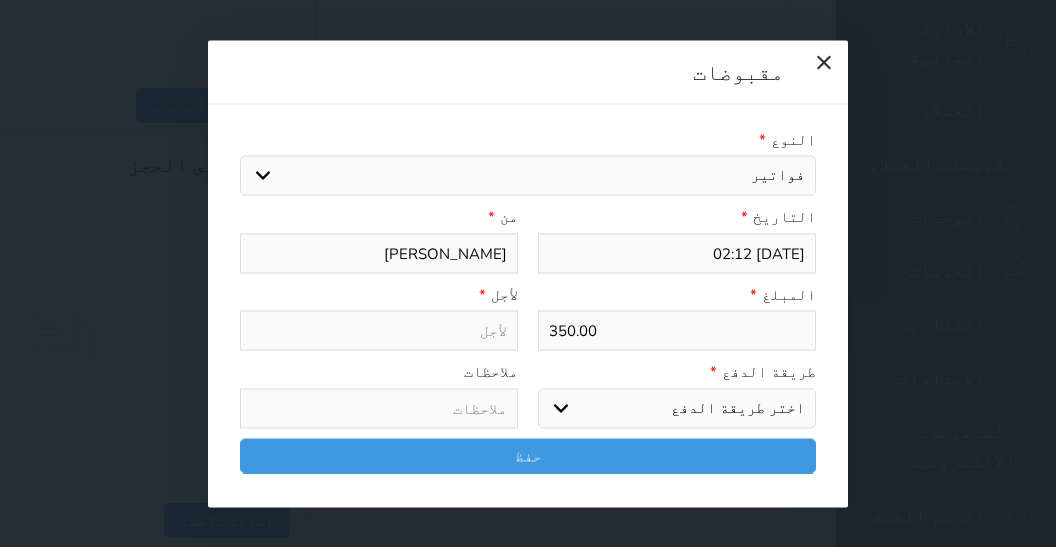 click on "فواتير" at bounding box center (0, 0) 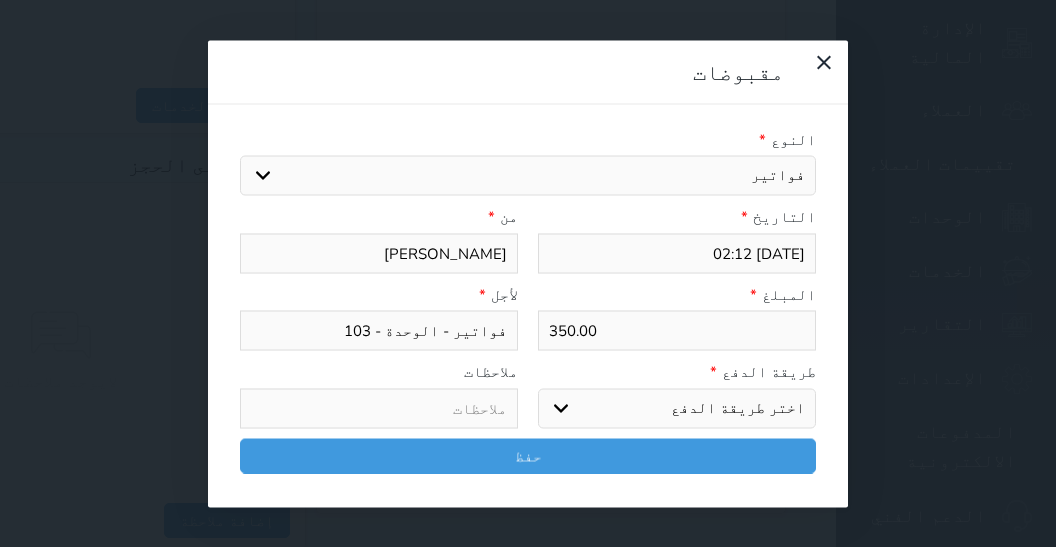 click on "اختر طريقة الدفع   دفع نقدى   تحويل بنكى   مدى   بطاقة ائتمان   آجل" at bounding box center [677, 408] 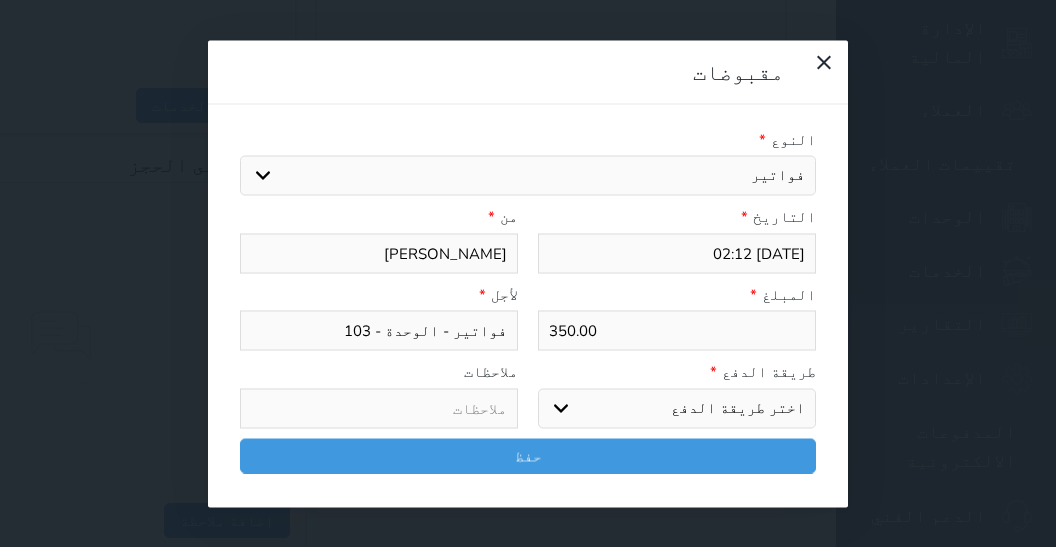 select on "mada" 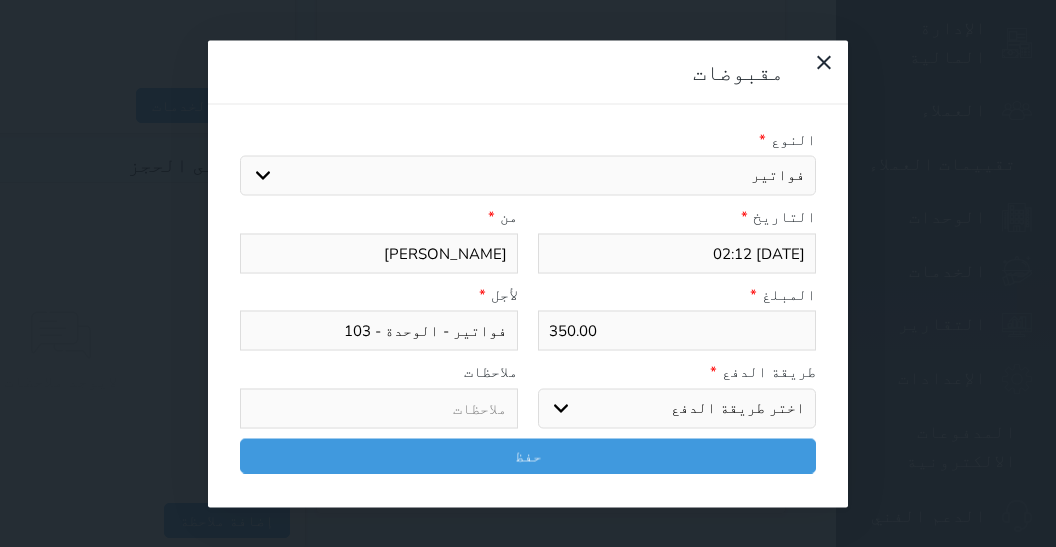 click on "مدى" at bounding box center [0, 0] 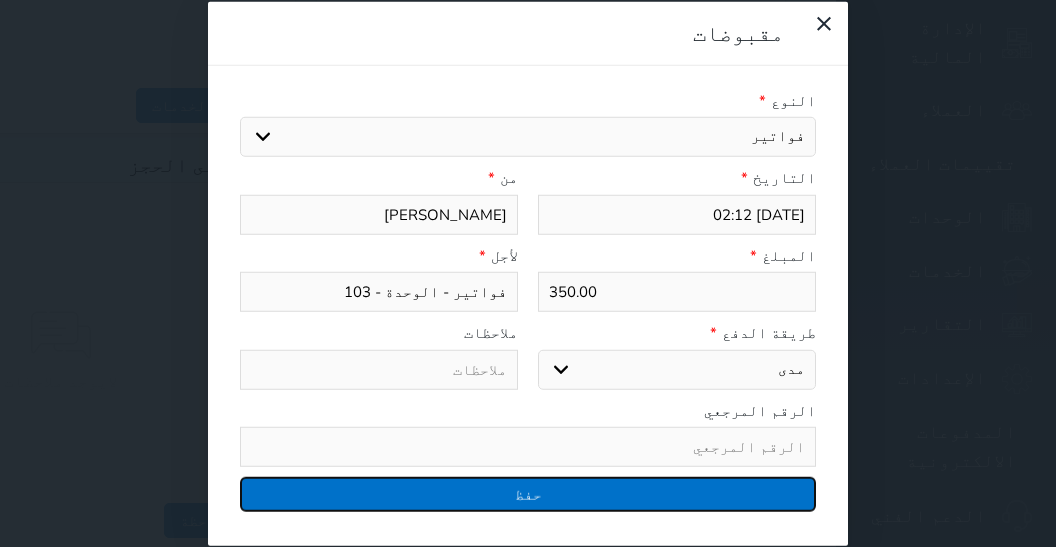 click on "حفظ" at bounding box center [528, 494] 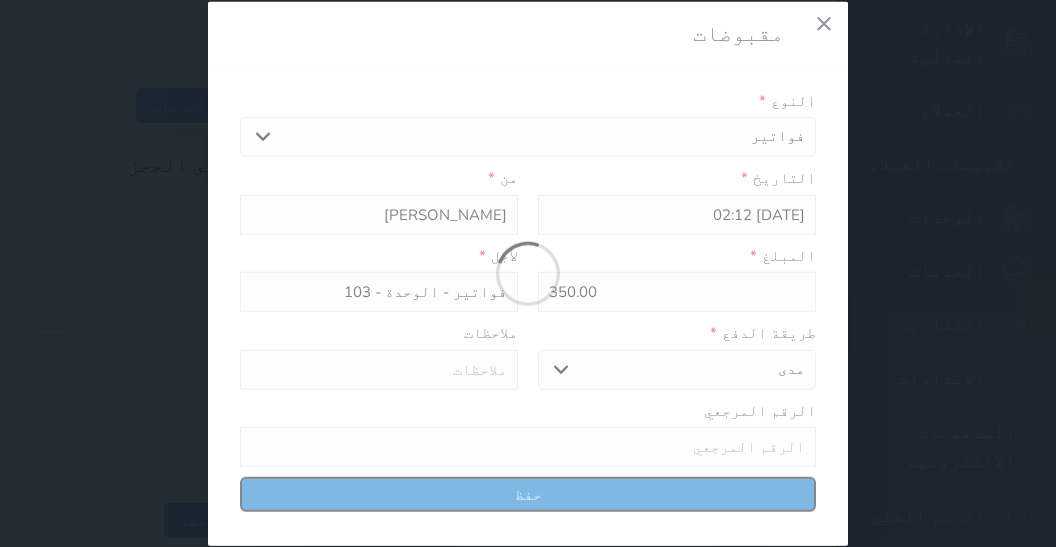 select 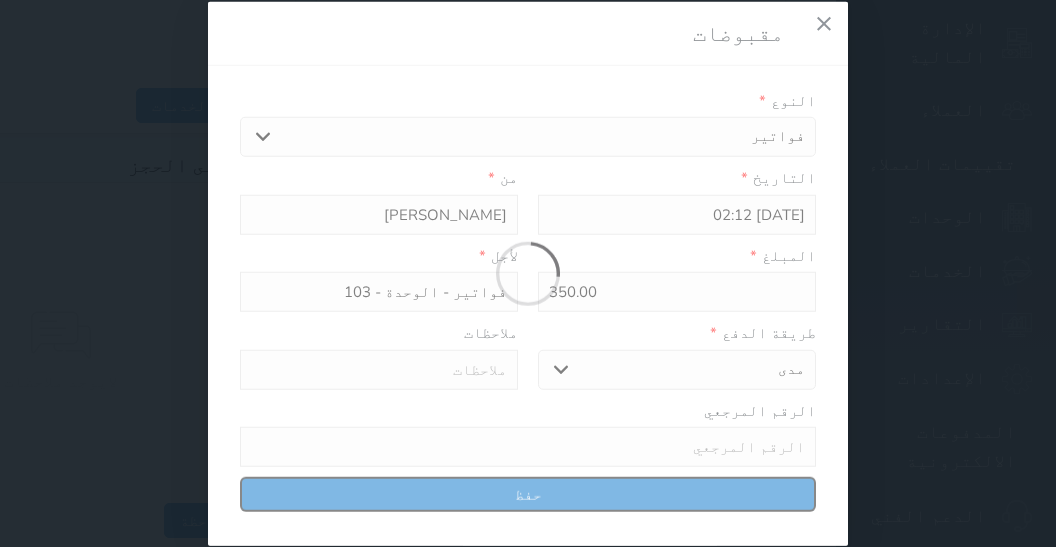 type 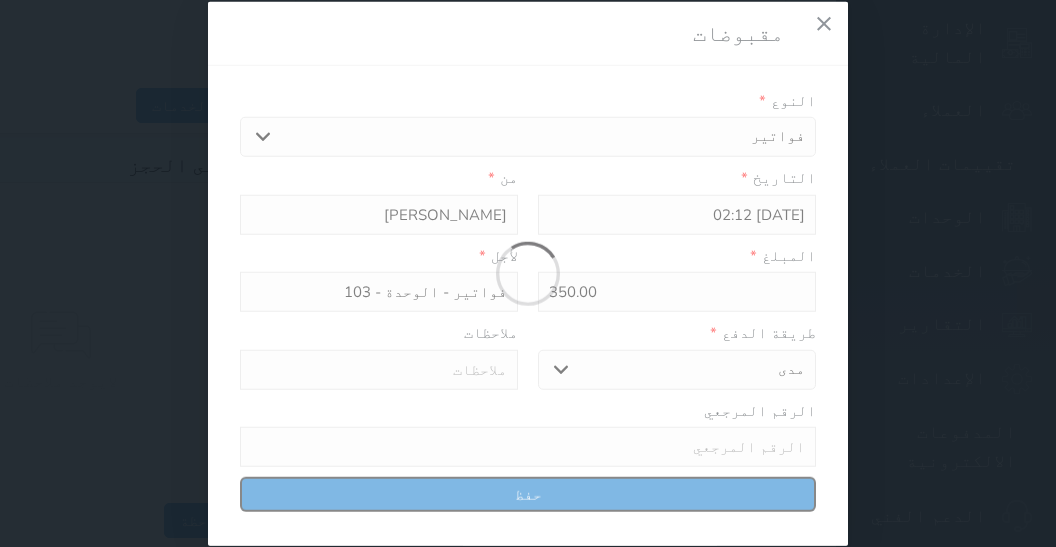 type on "0" 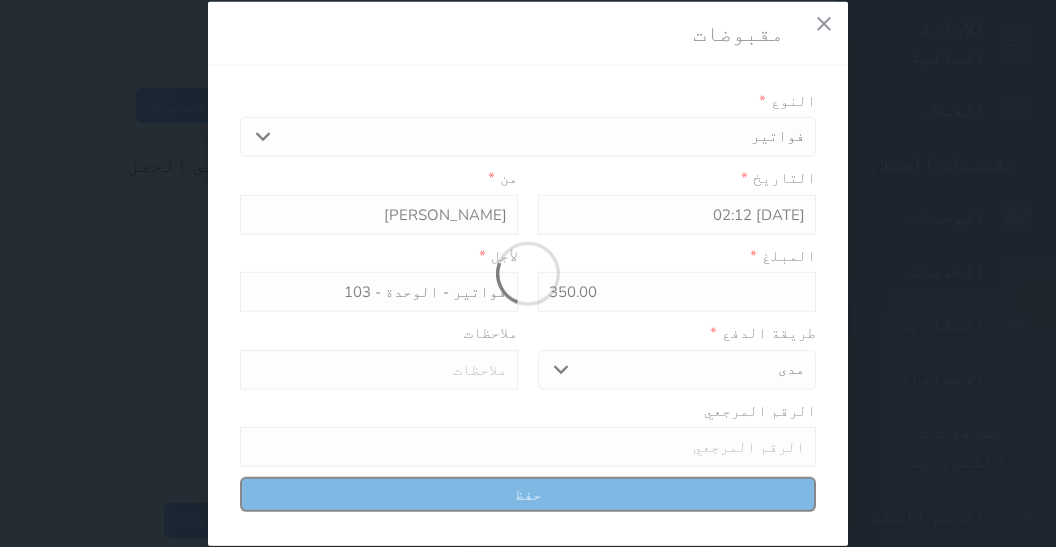 select 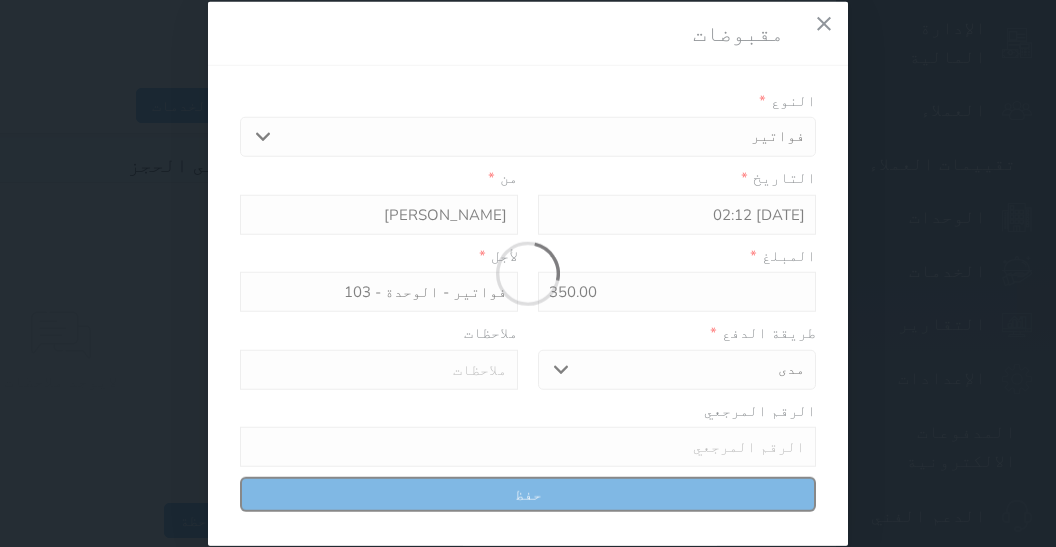 type on "0" 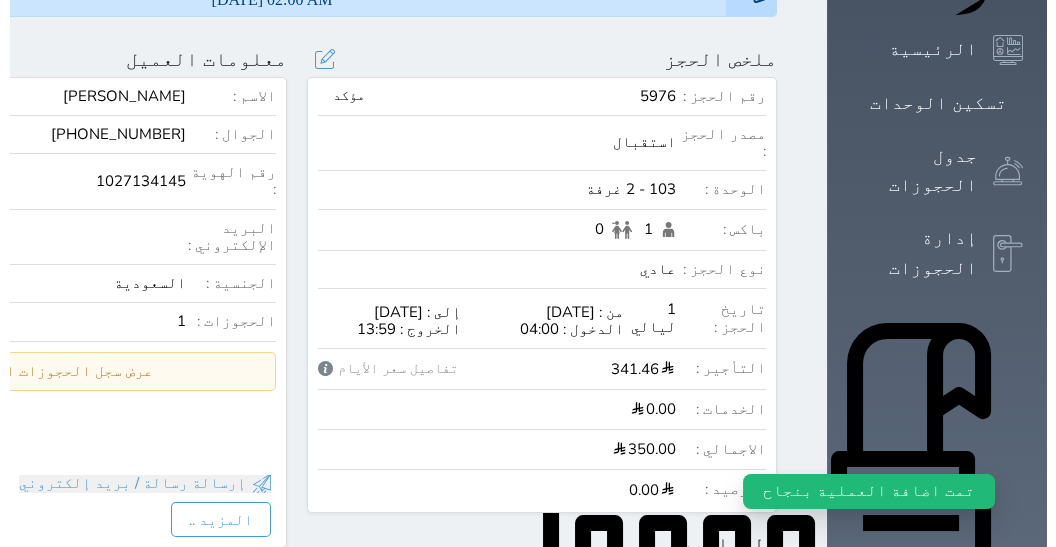 scroll, scrollTop: 0, scrollLeft: 0, axis: both 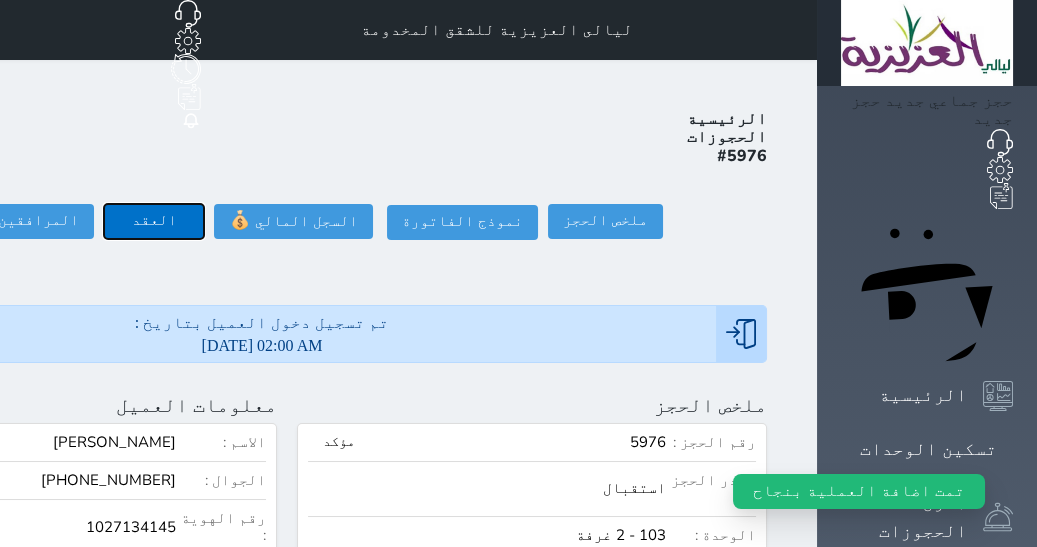 click on "العقد" at bounding box center (154, 221) 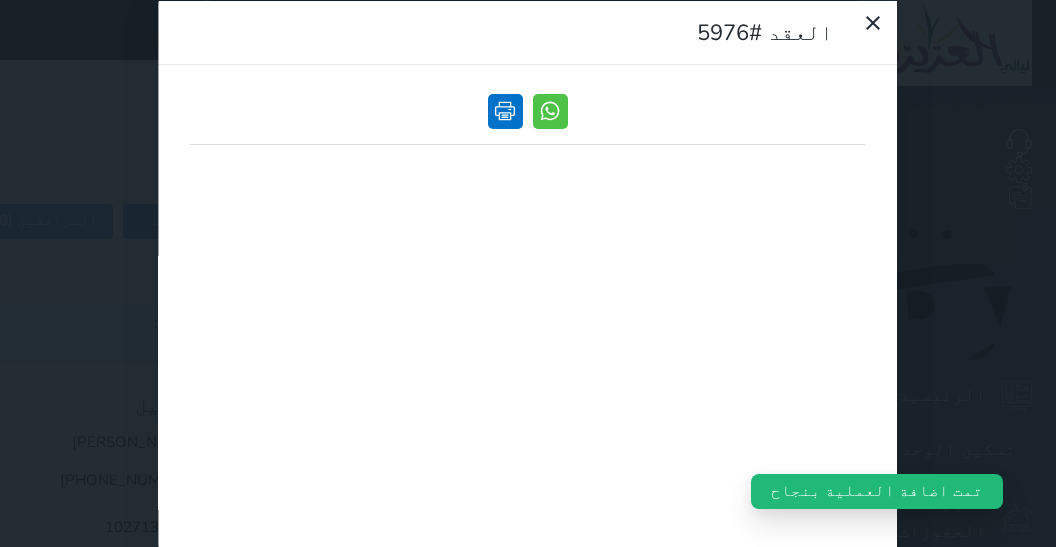 click at bounding box center (505, 110) 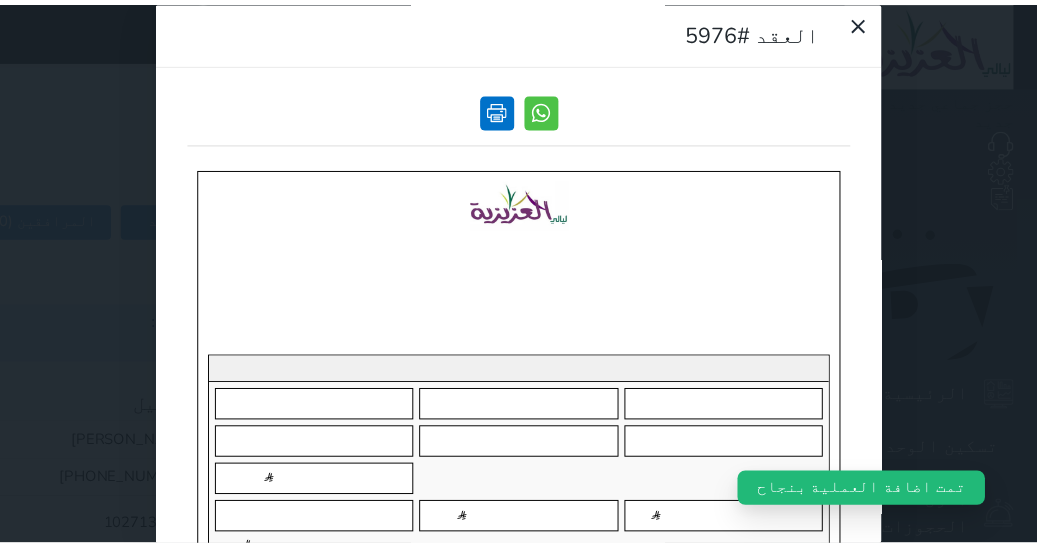 scroll, scrollTop: 0, scrollLeft: 0, axis: both 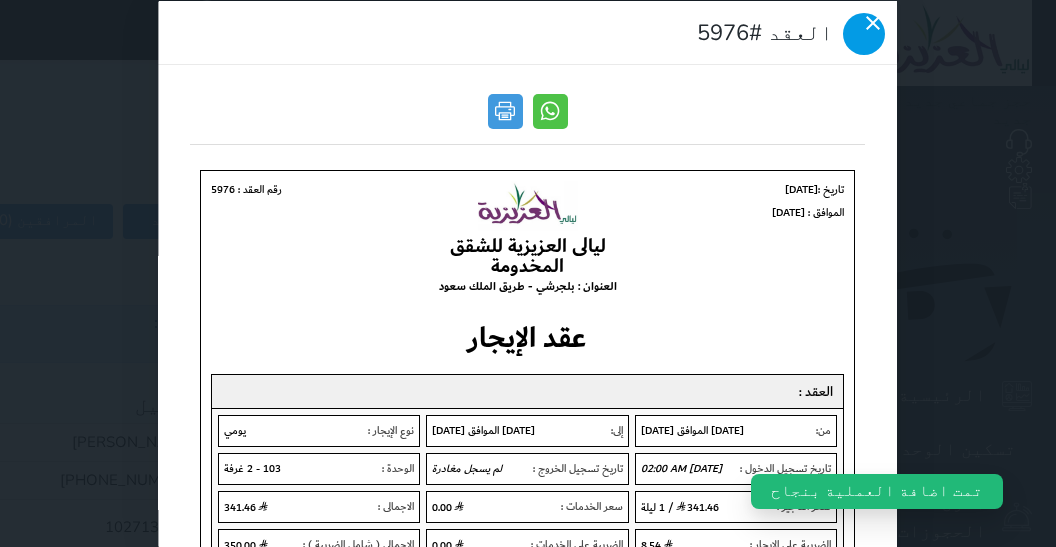 click 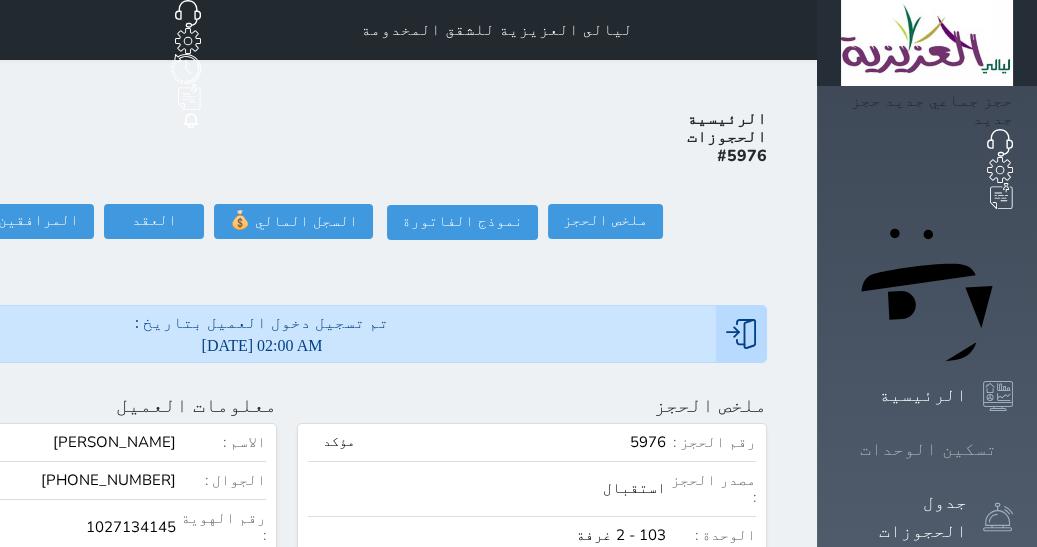 click on "تسكين الوحدات" at bounding box center [928, 449] 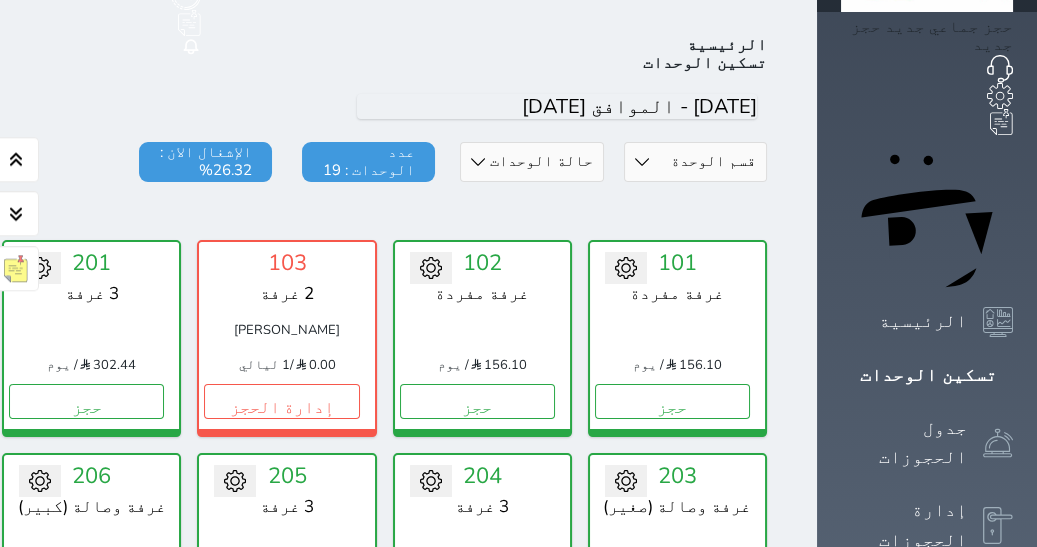scroll, scrollTop: 77, scrollLeft: 0, axis: vertical 